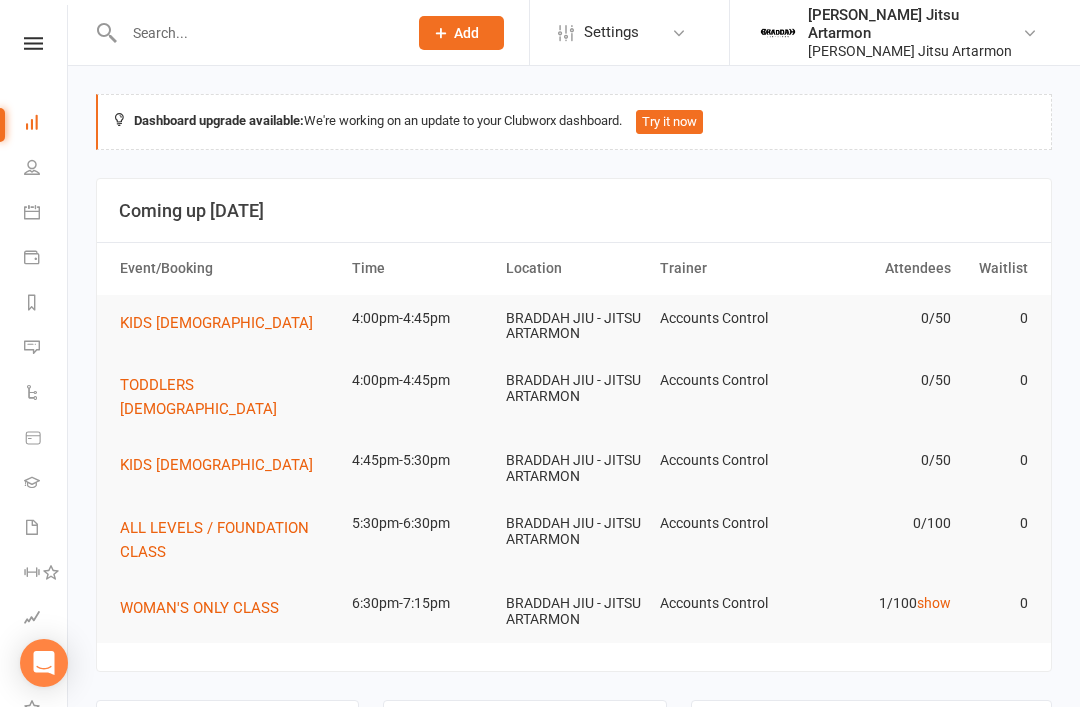 scroll, scrollTop: 0, scrollLeft: 0, axis: both 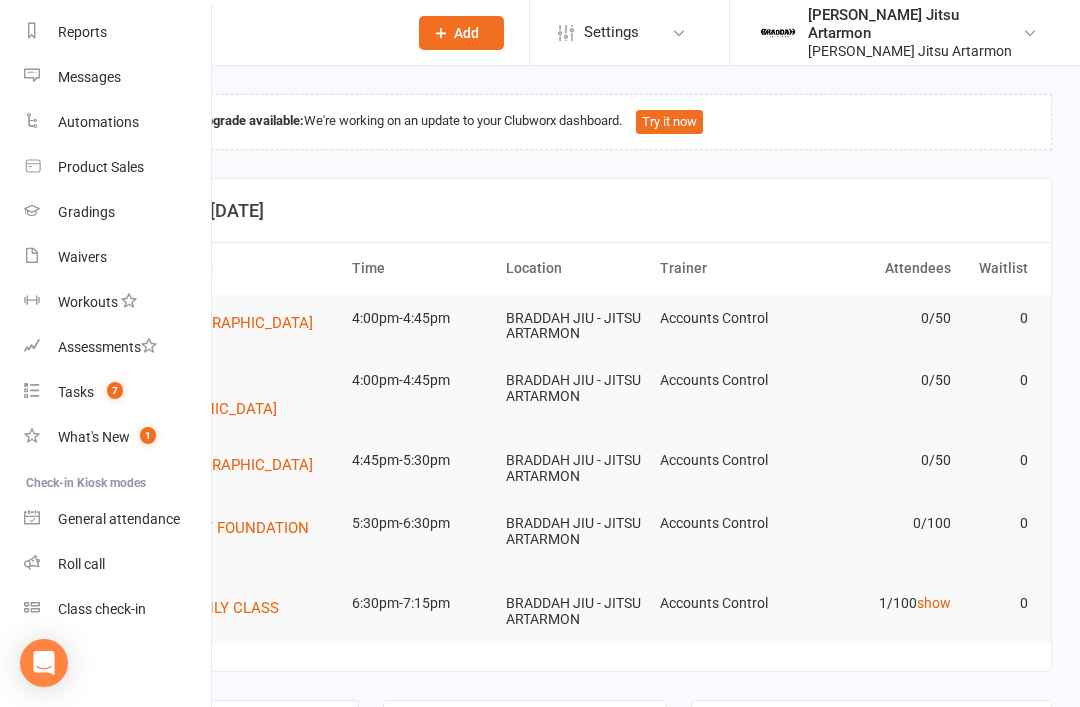 click on "Class check-in" at bounding box center (102, 609) 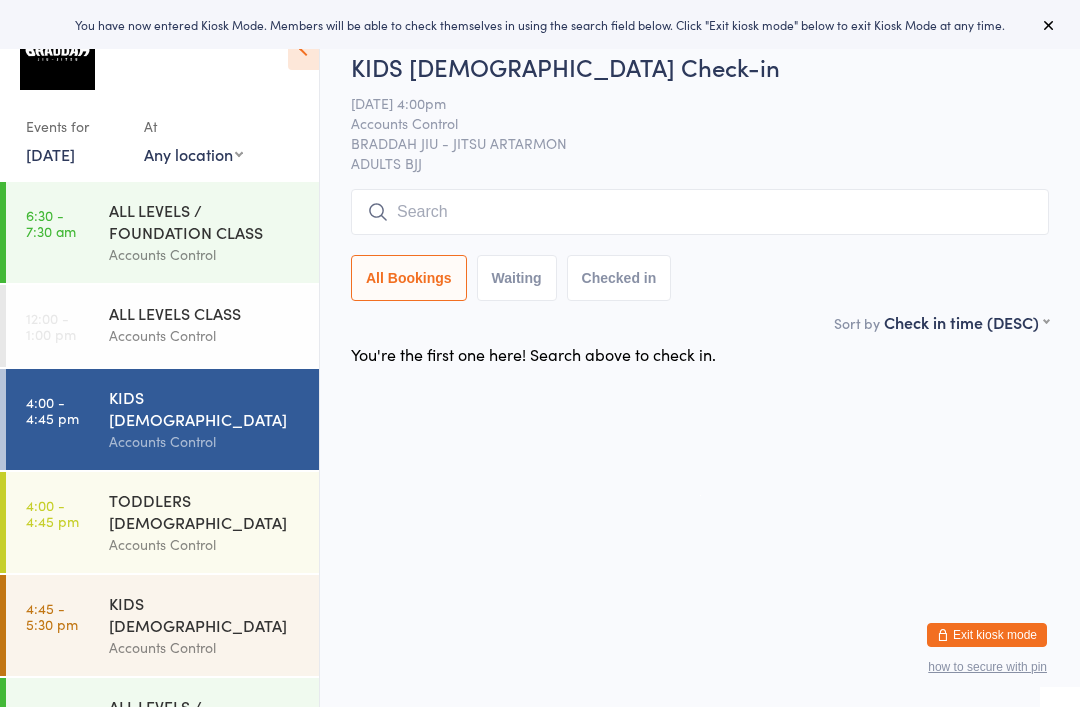 scroll, scrollTop: 0, scrollLeft: 0, axis: both 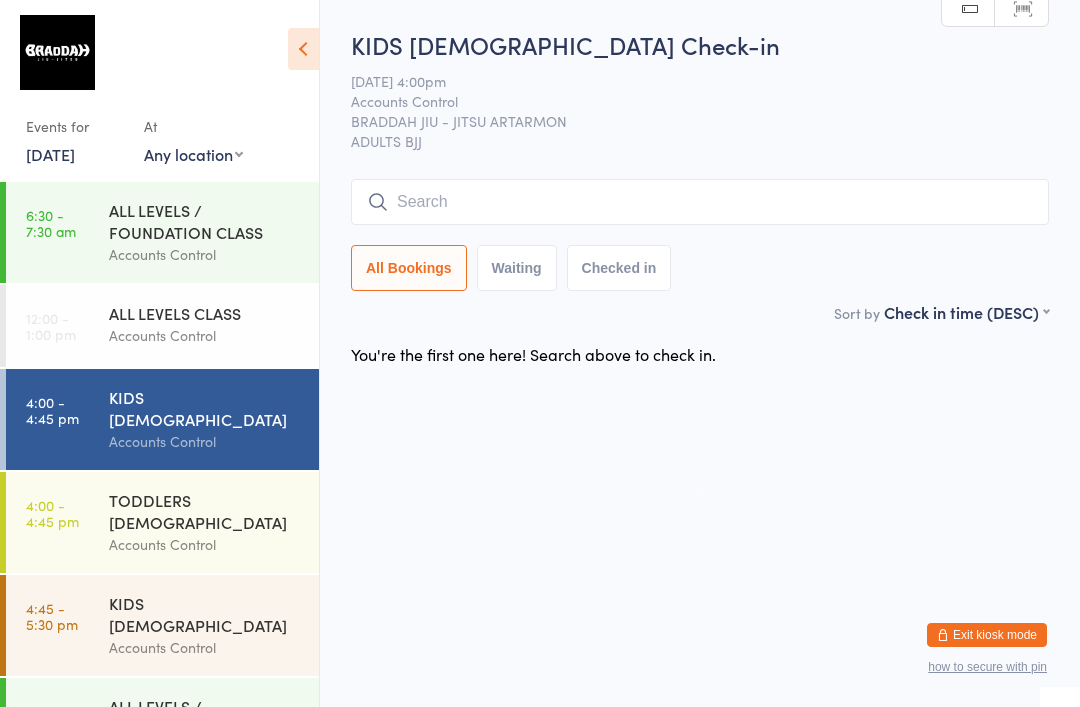 click at bounding box center (700, 202) 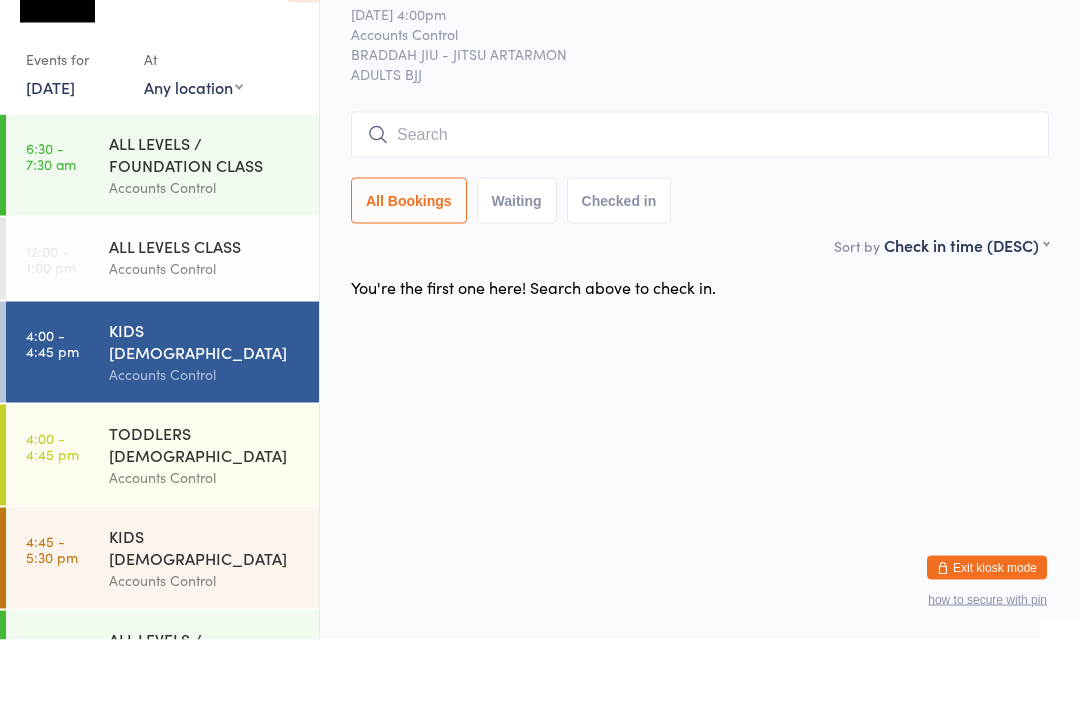 click on "Accounts Control" at bounding box center (205, 254) 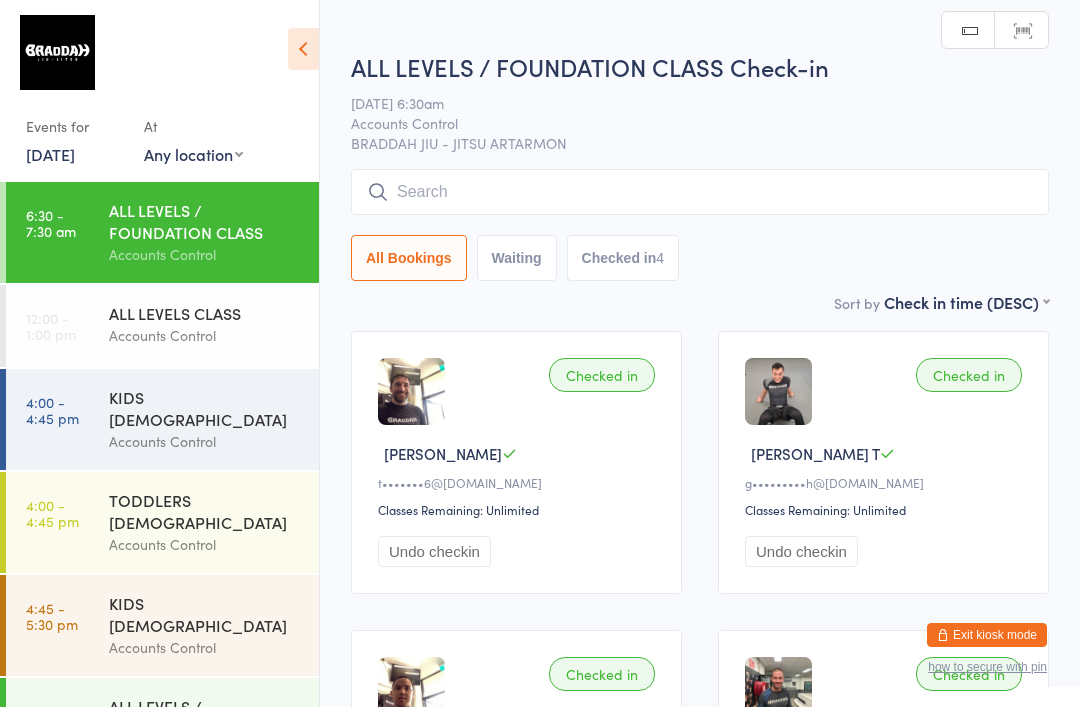 click on "Accounts Control" at bounding box center (205, 441) 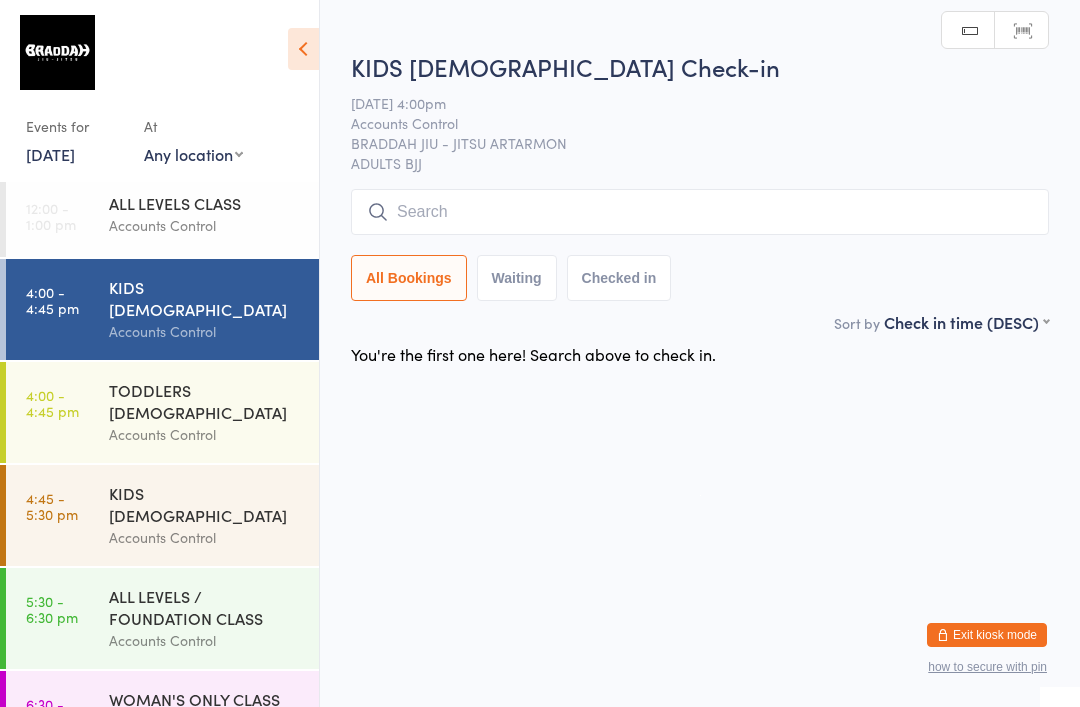 scroll, scrollTop: 109, scrollLeft: 0, axis: vertical 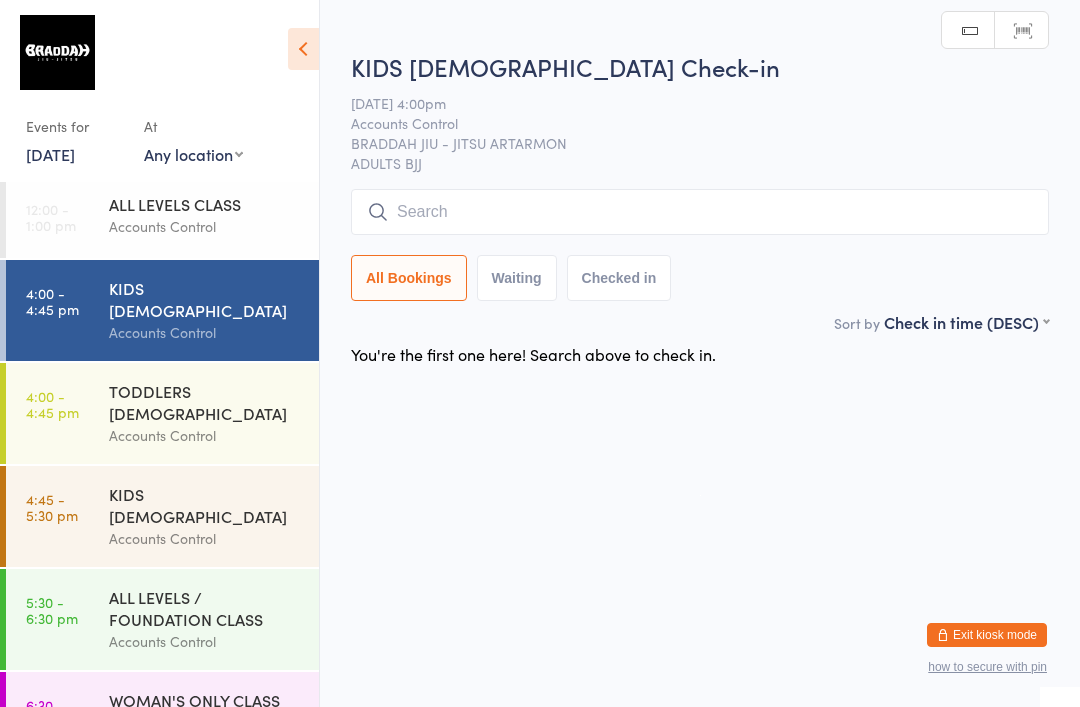 click at bounding box center (700, 212) 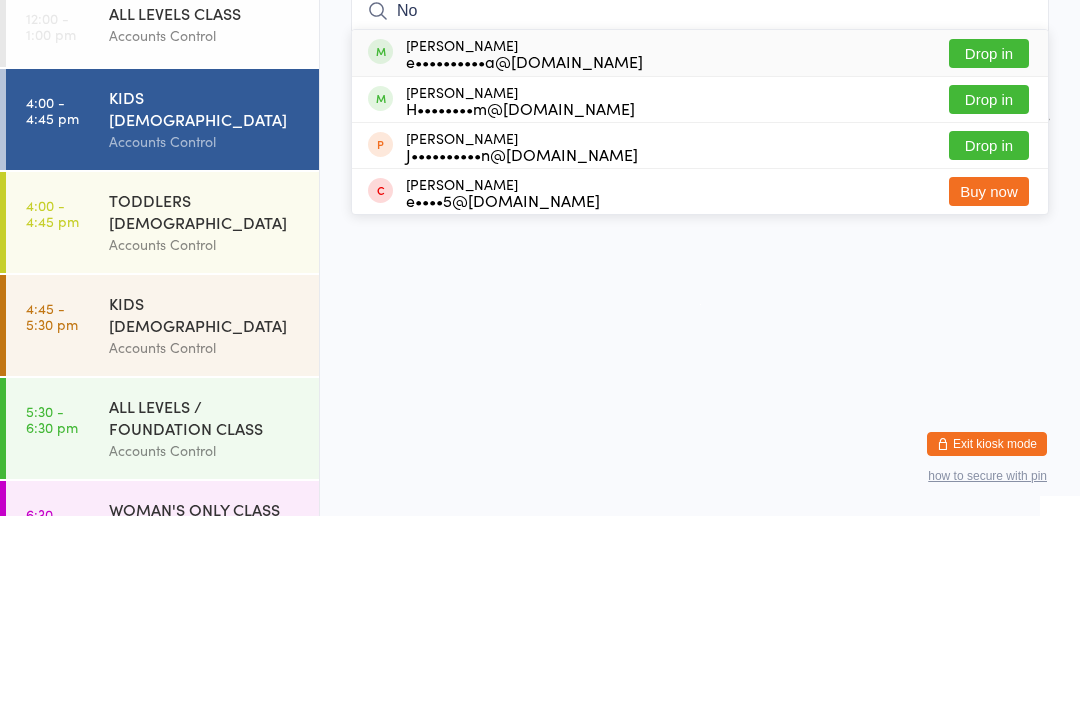 type on "N" 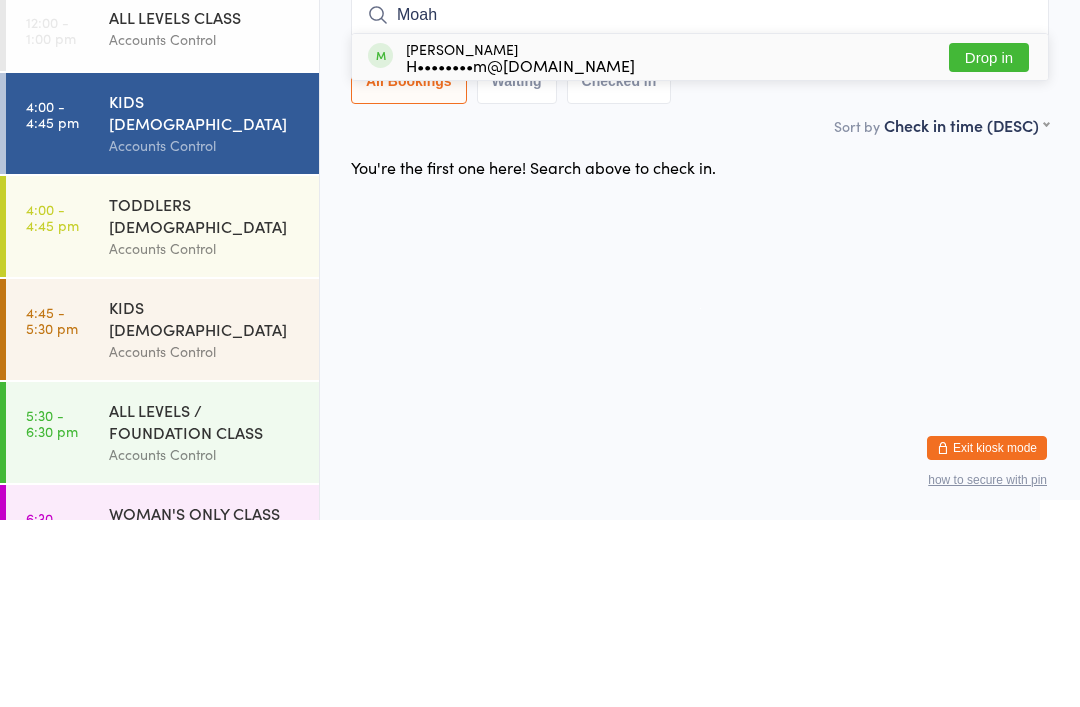 type on "Moah" 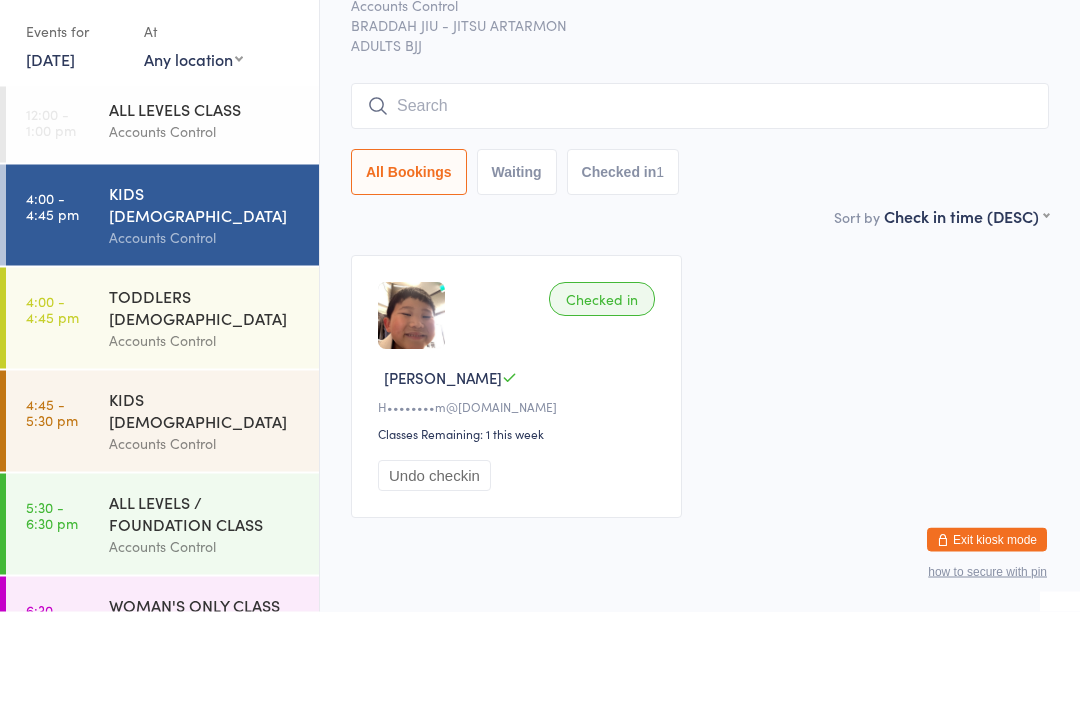 type on "m" 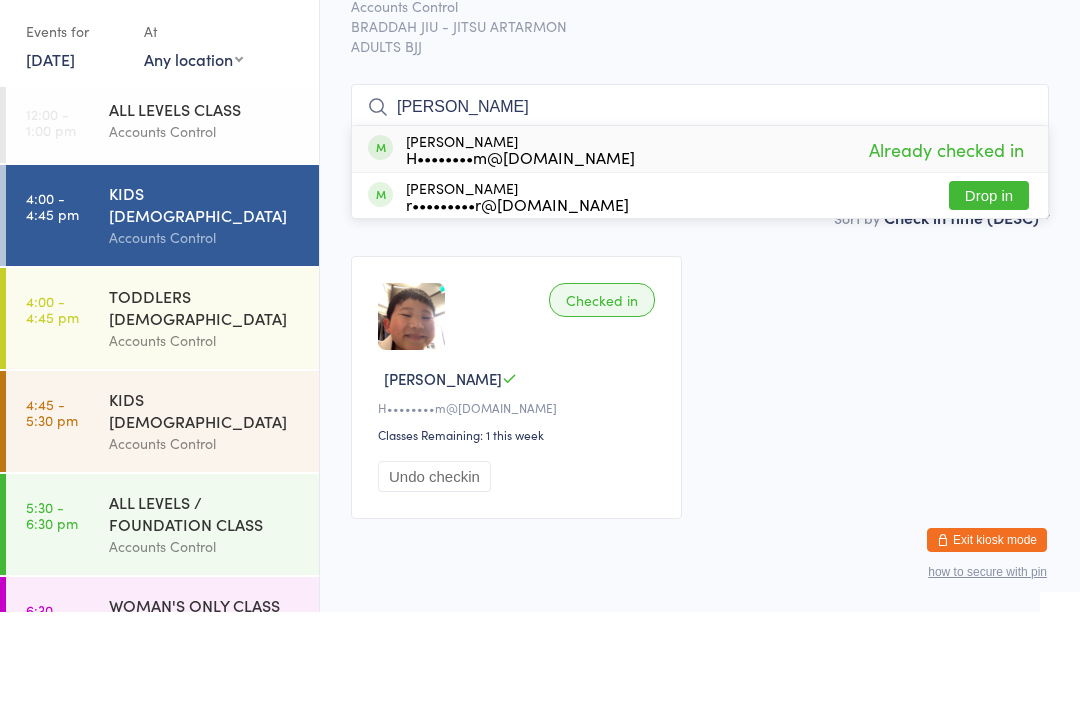 click on "Sort by   Check in time (DESC) First name (ASC) First name (DESC) Last name (ASC) Last name (DESC) Check in time (ASC) Check in time (DESC) Rank (ASC) Rank (DESC)" at bounding box center [700, 312] 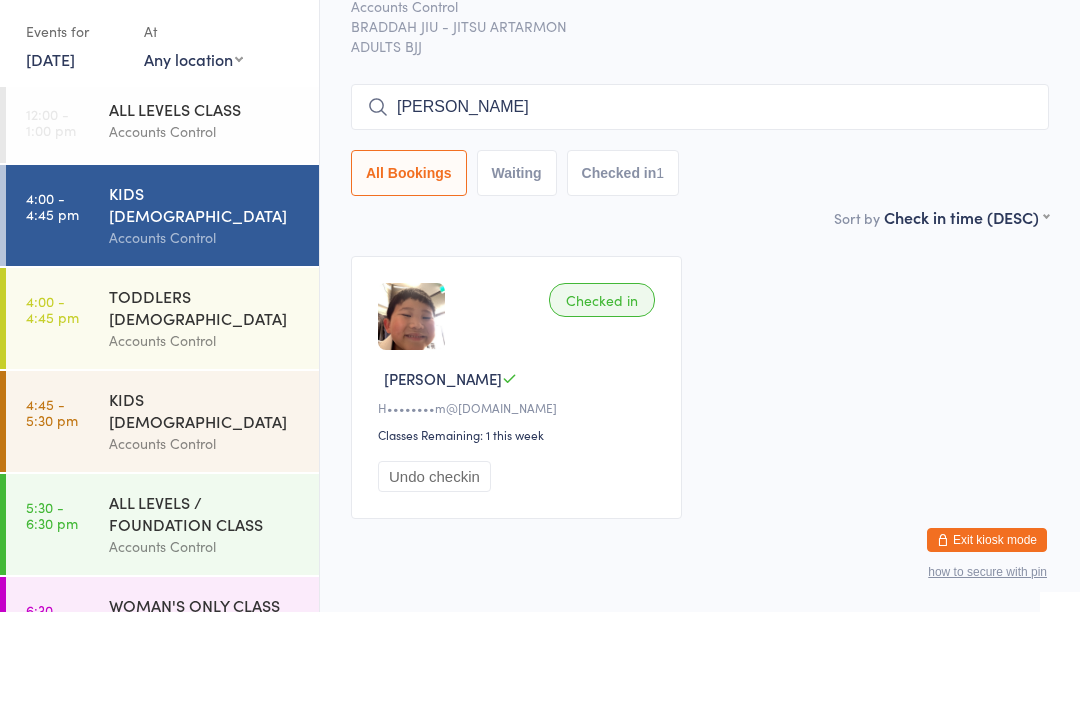 scroll, scrollTop: 7, scrollLeft: 0, axis: vertical 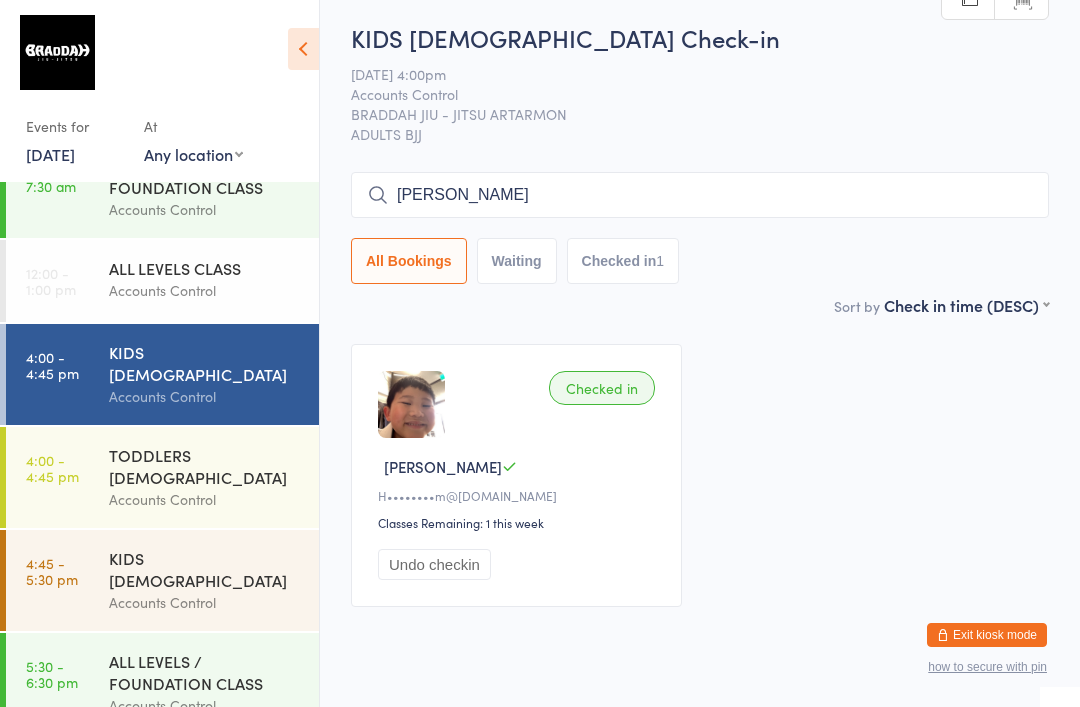 click on "Noah" at bounding box center [700, 195] 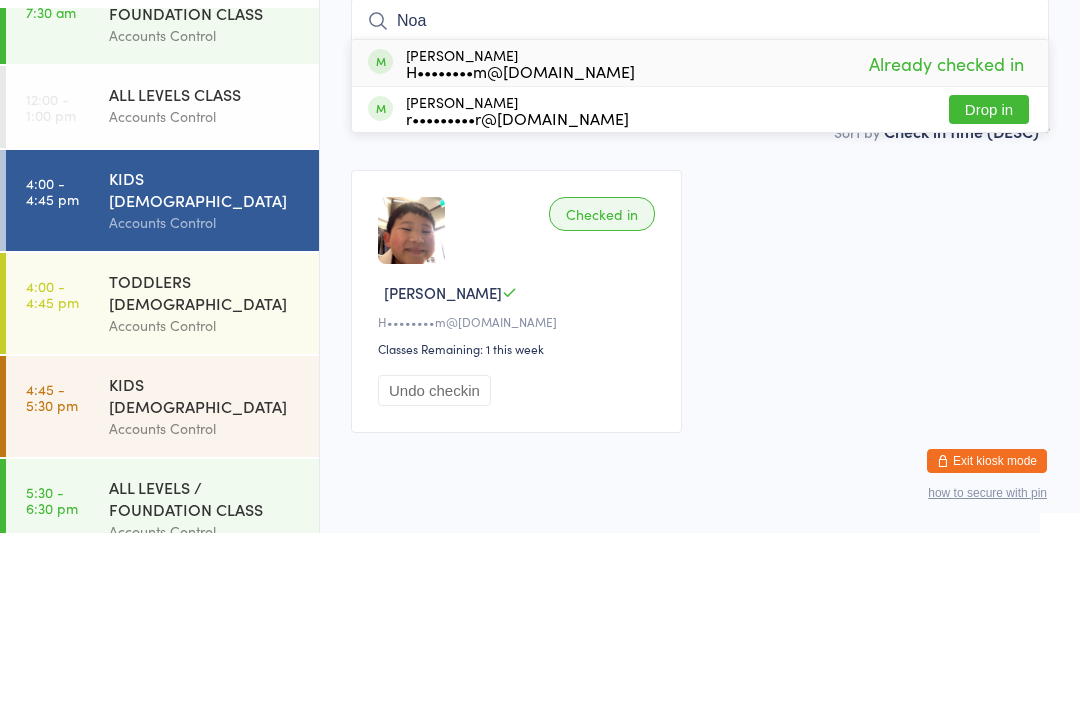 type on "Noah" 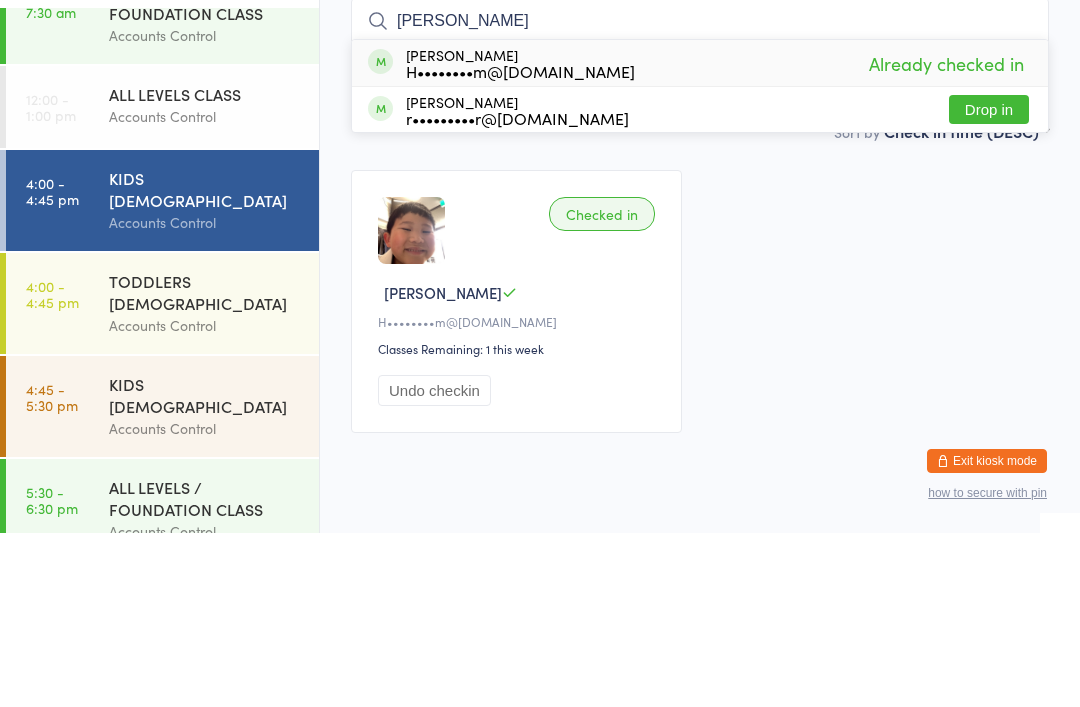 click on "Noah Alcazar r•••••••••r@hotmail.com Drop in" at bounding box center [700, 283] 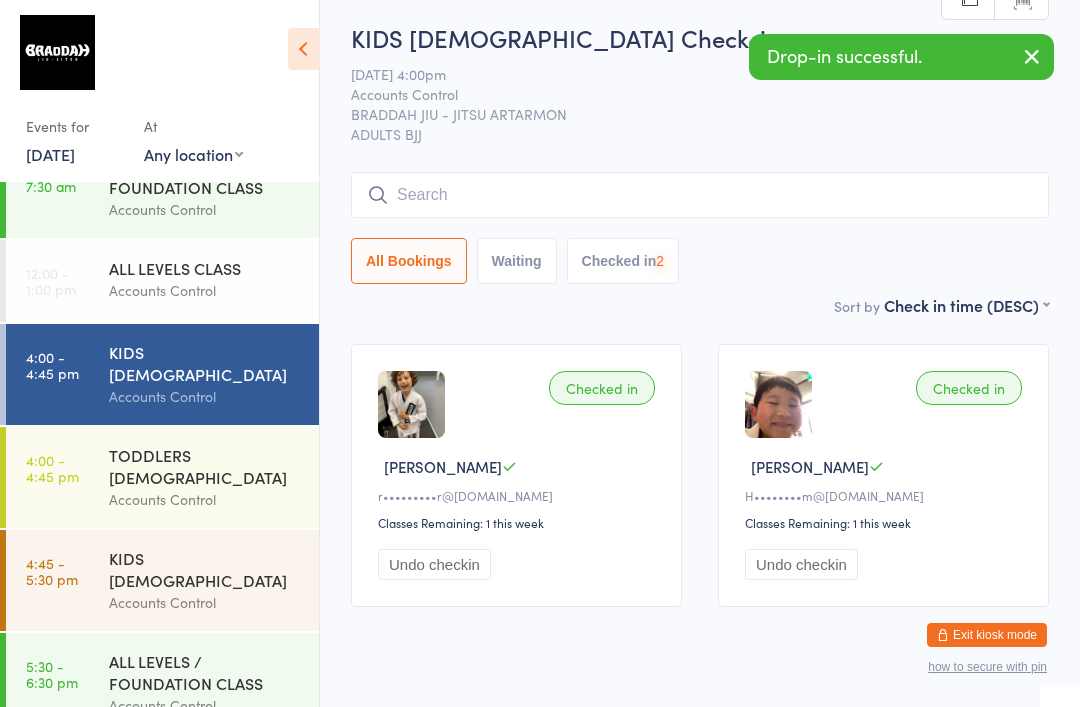 click on "Undo checkin" at bounding box center [434, 564] 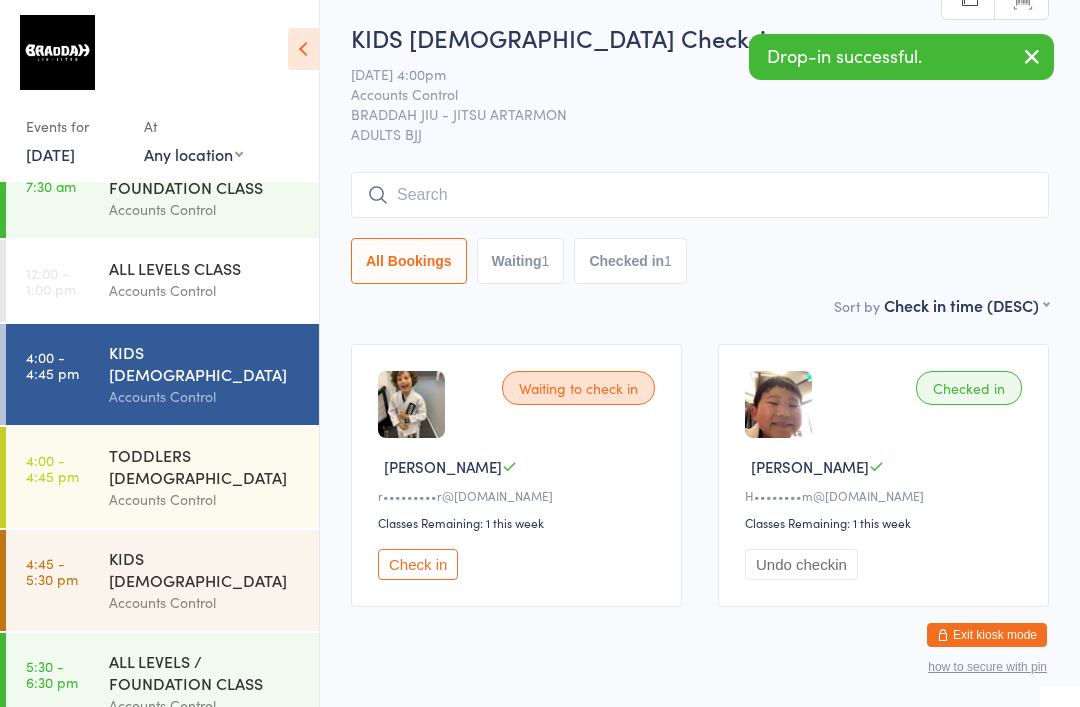 click on "Undo checkin" at bounding box center (801, 564) 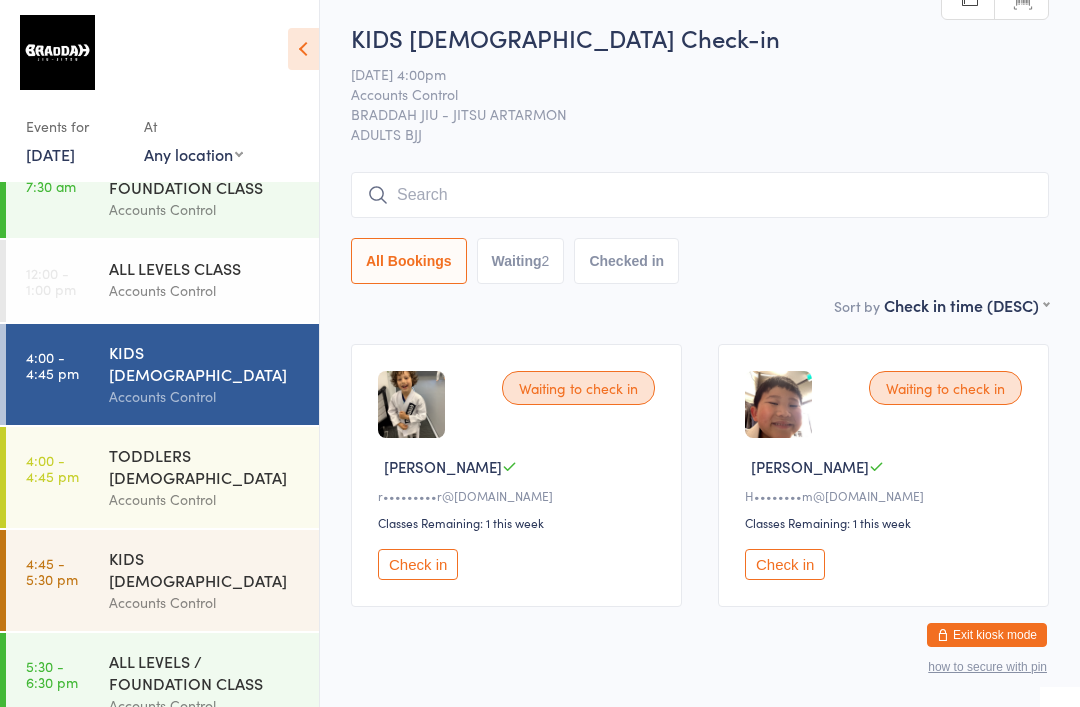 click on "Waiting to check in Noah A  r•••••••••r@hotmail.com Classes Remaining: 1 this week   Check in" at bounding box center [516, 475] 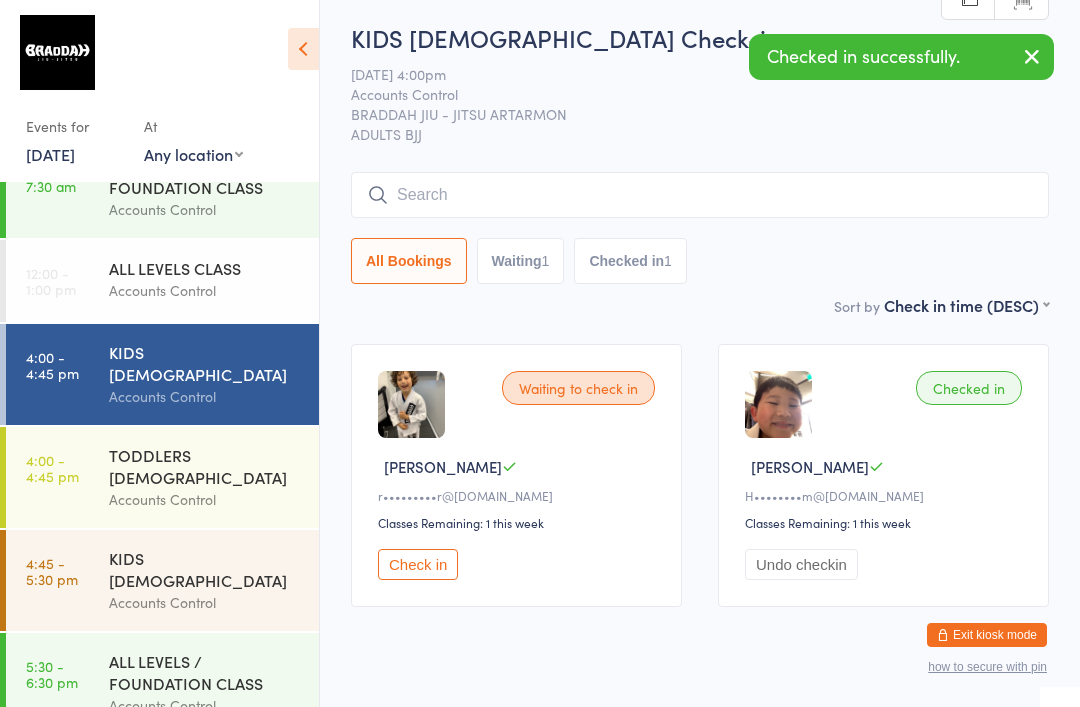 click on "Waiting to check in Noah A  r•••••••••r@hotmail.com Classes Remaining: 1 this week   Check in" at bounding box center [516, 475] 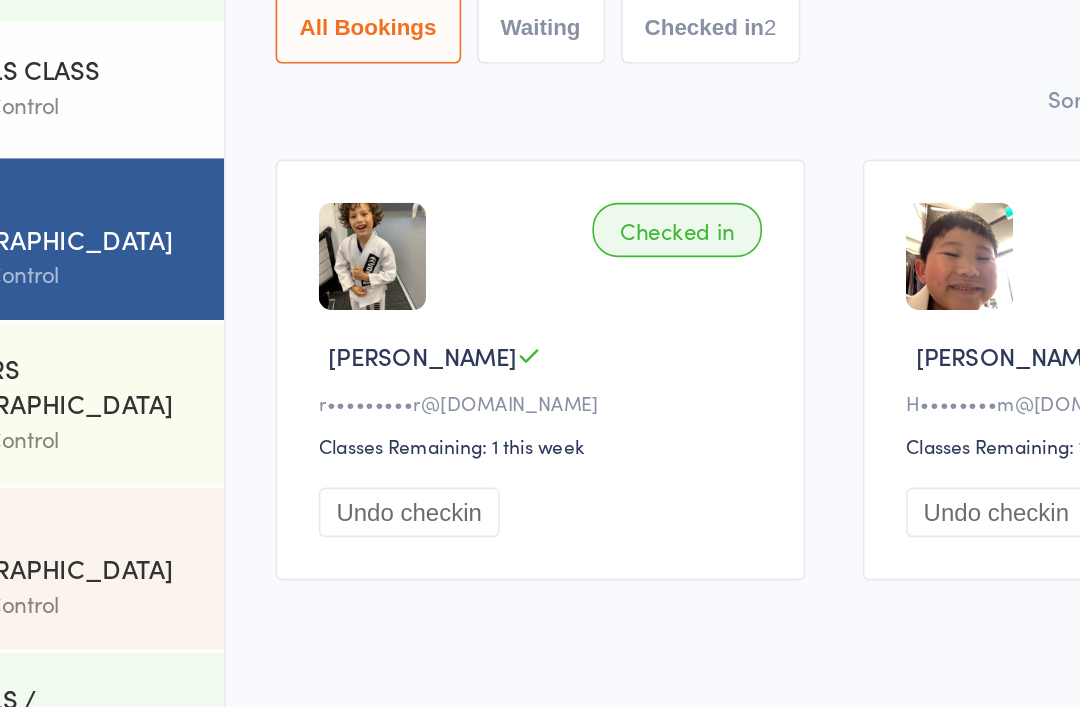click on "Undo checkin" at bounding box center [801, 545] 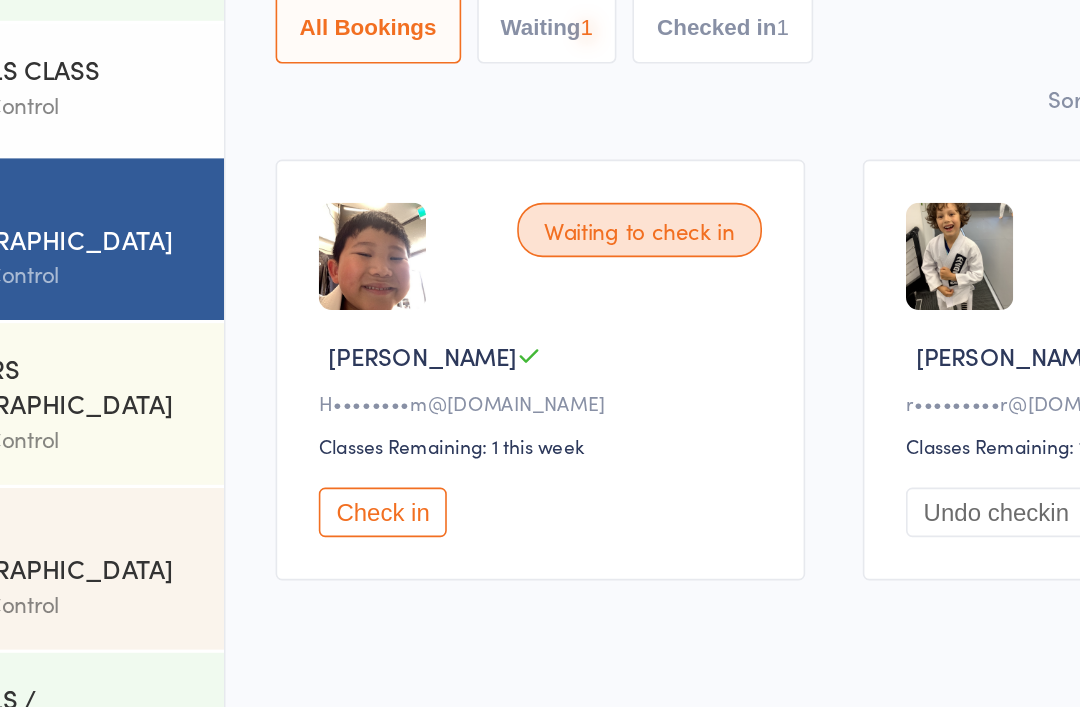 scroll, scrollTop: 0, scrollLeft: 0, axis: both 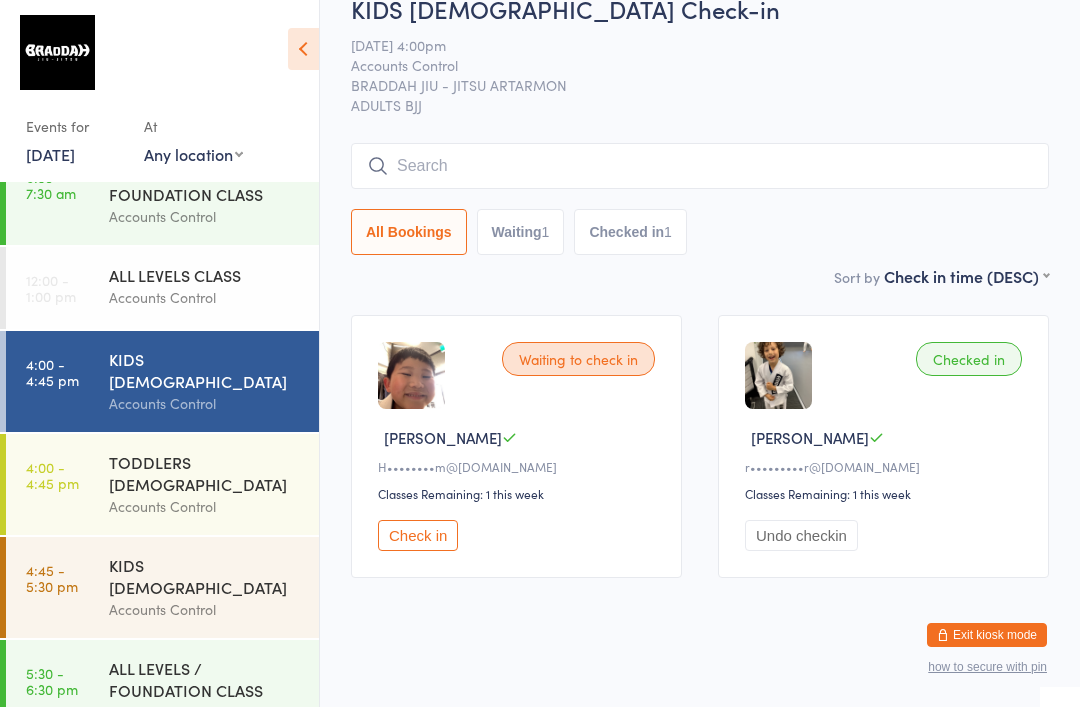 click at bounding box center (700, 166) 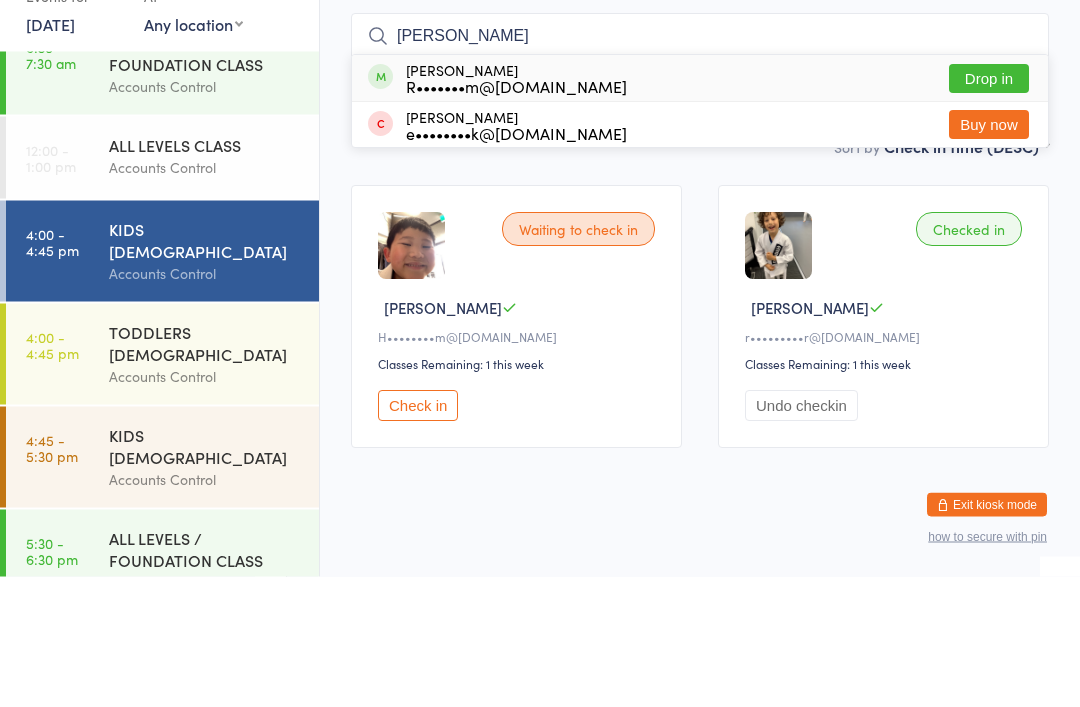 type on "Monica" 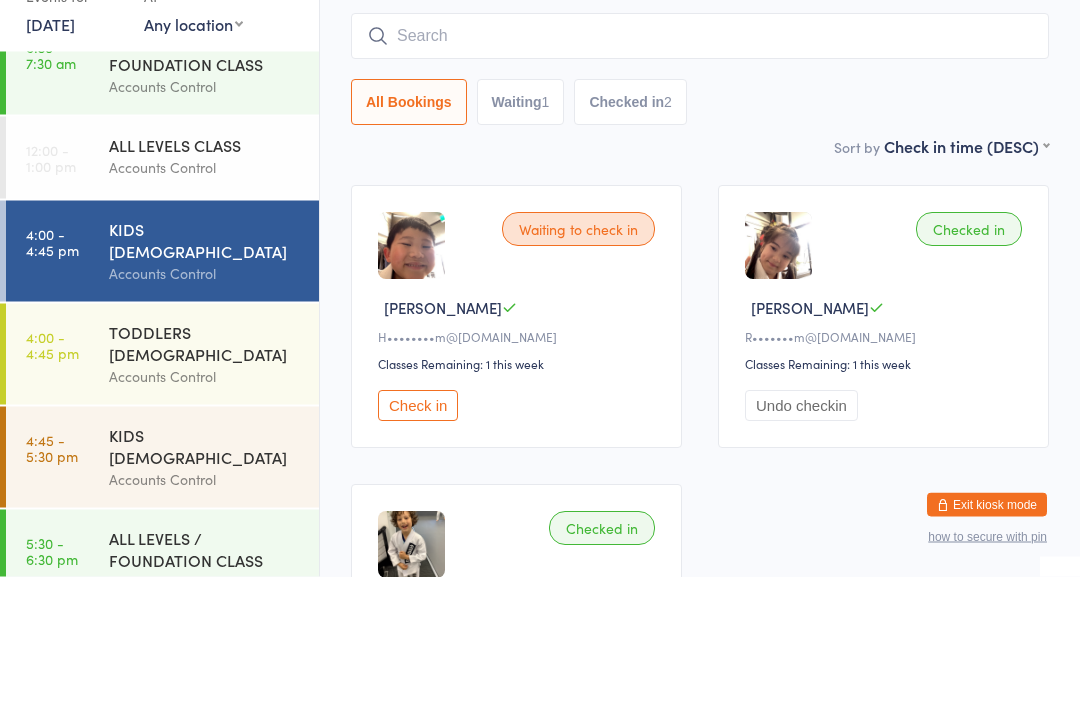click on "All Bookings Waiting  1 Checked in  2" at bounding box center [700, 233] 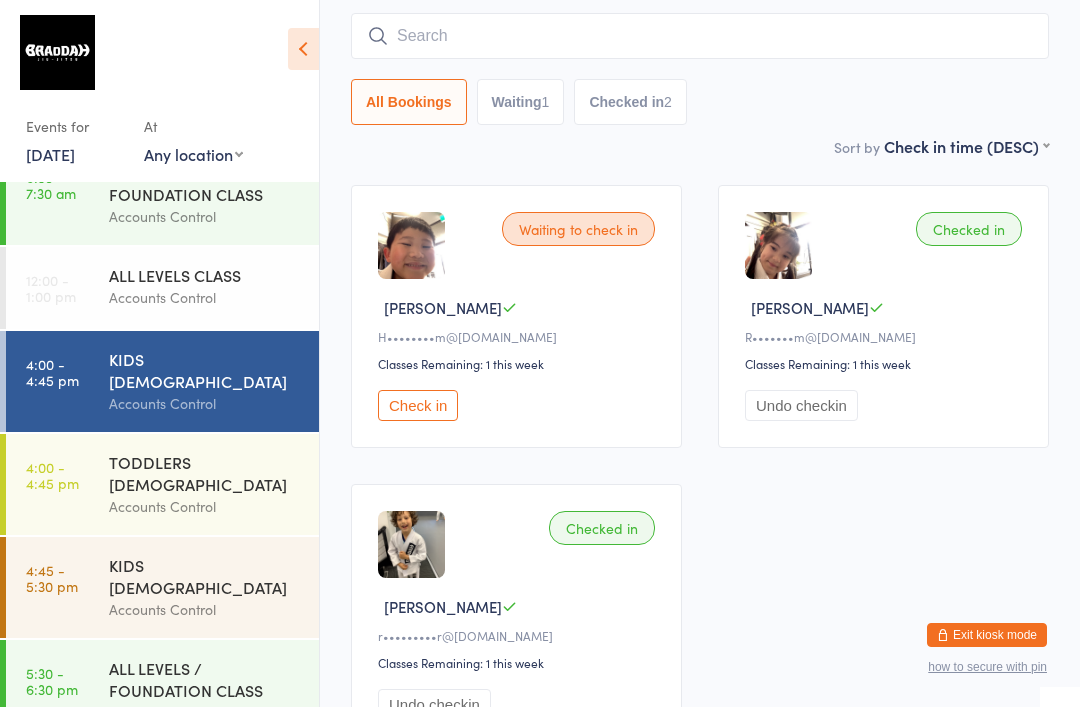 click on "Accounts Control" at bounding box center [205, 506] 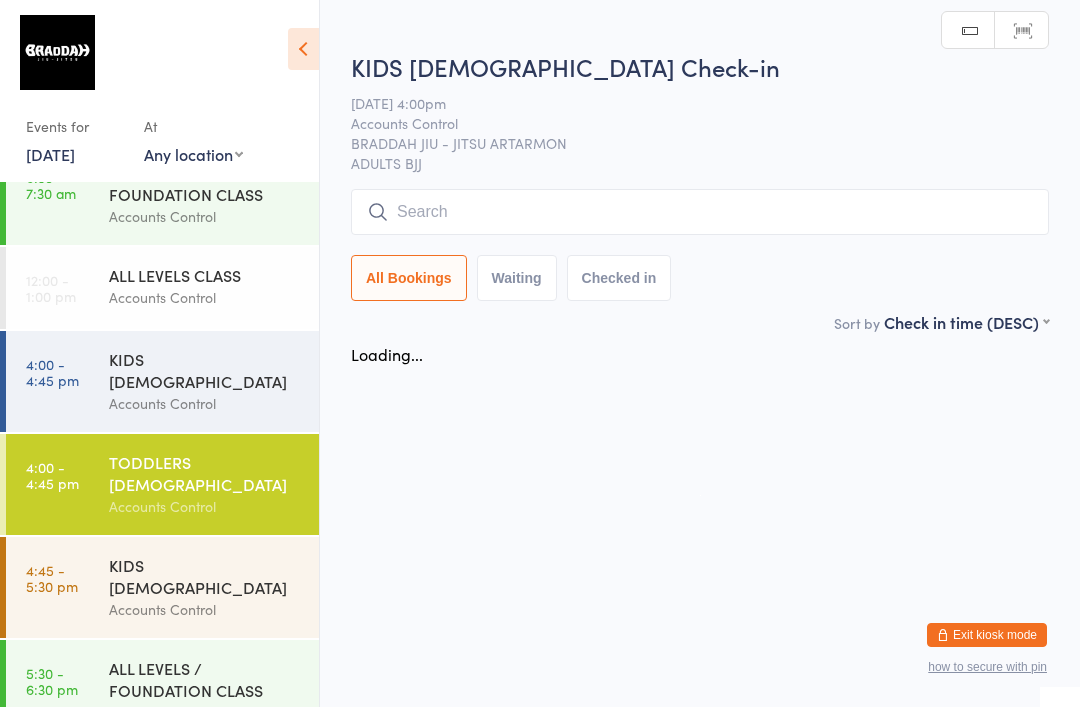scroll, scrollTop: 0, scrollLeft: 0, axis: both 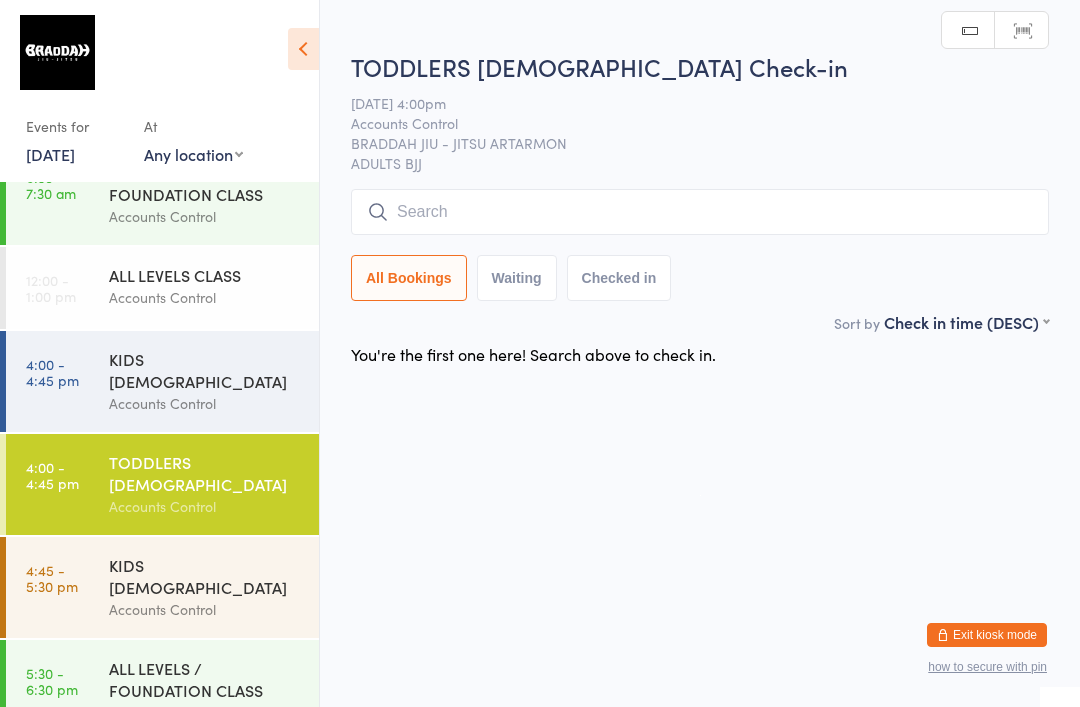 click at bounding box center [700, 212] 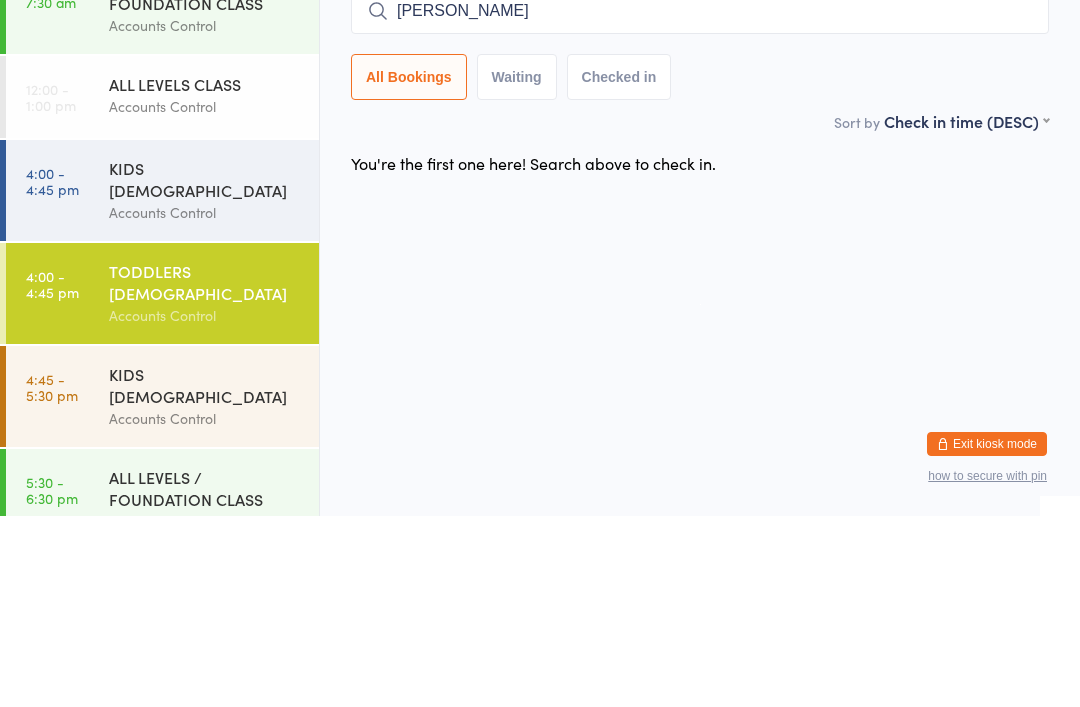 type on "Liam McCarty" 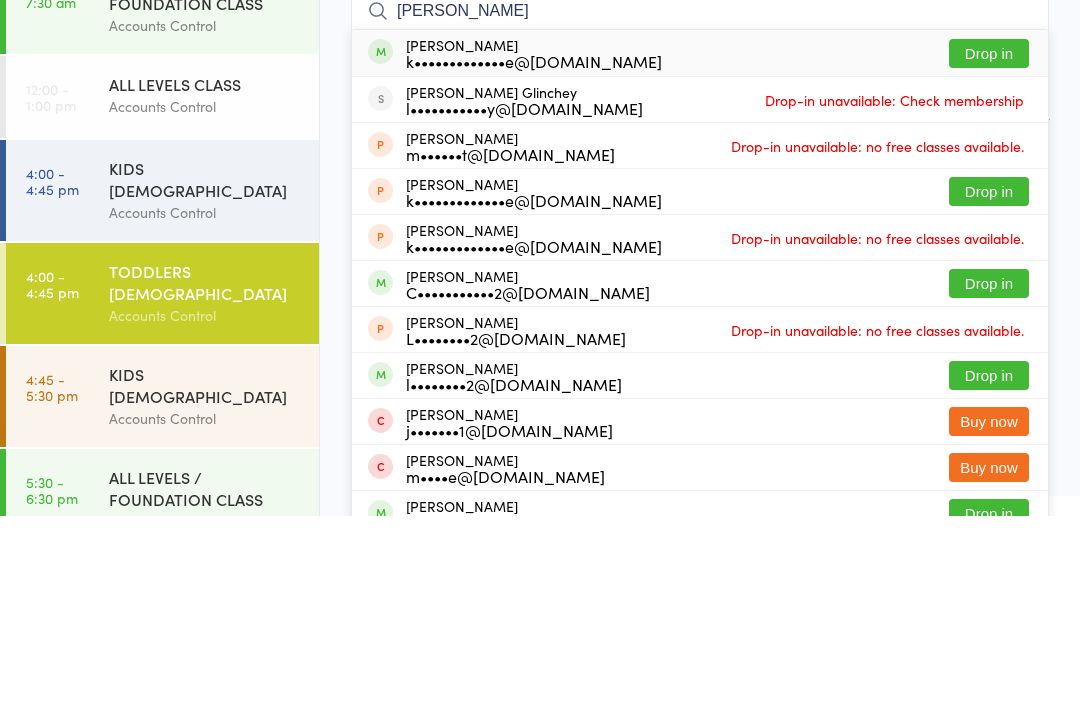 click on "Drop in" at bounding box center (989, 244) 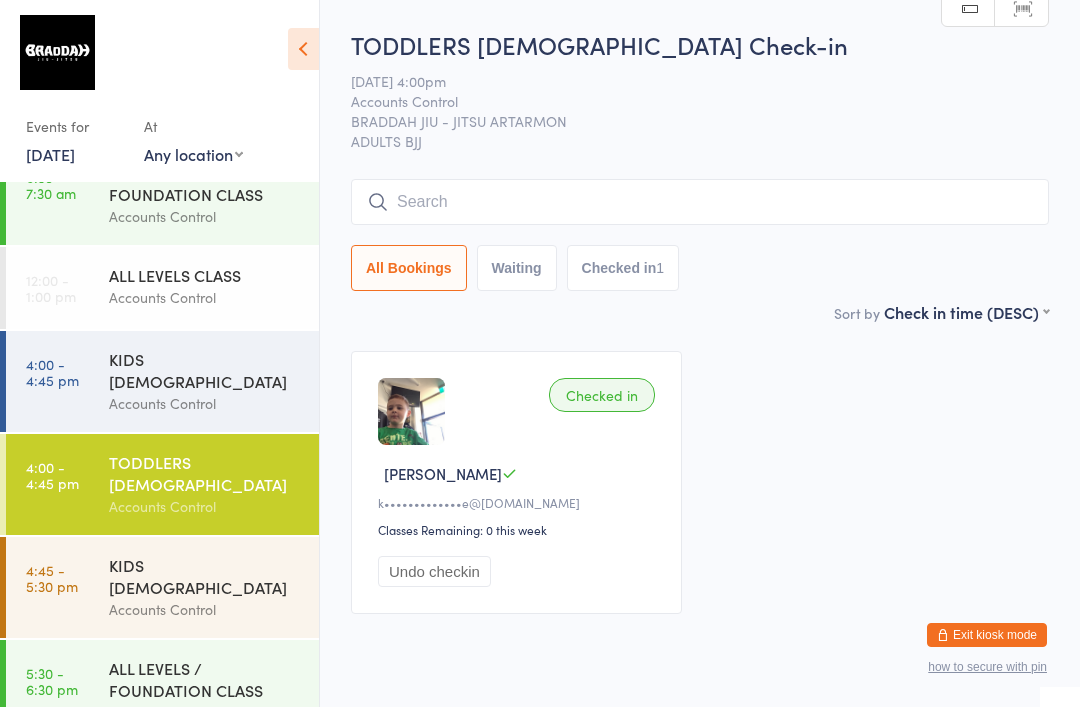 click at bounding box center [303, 49] 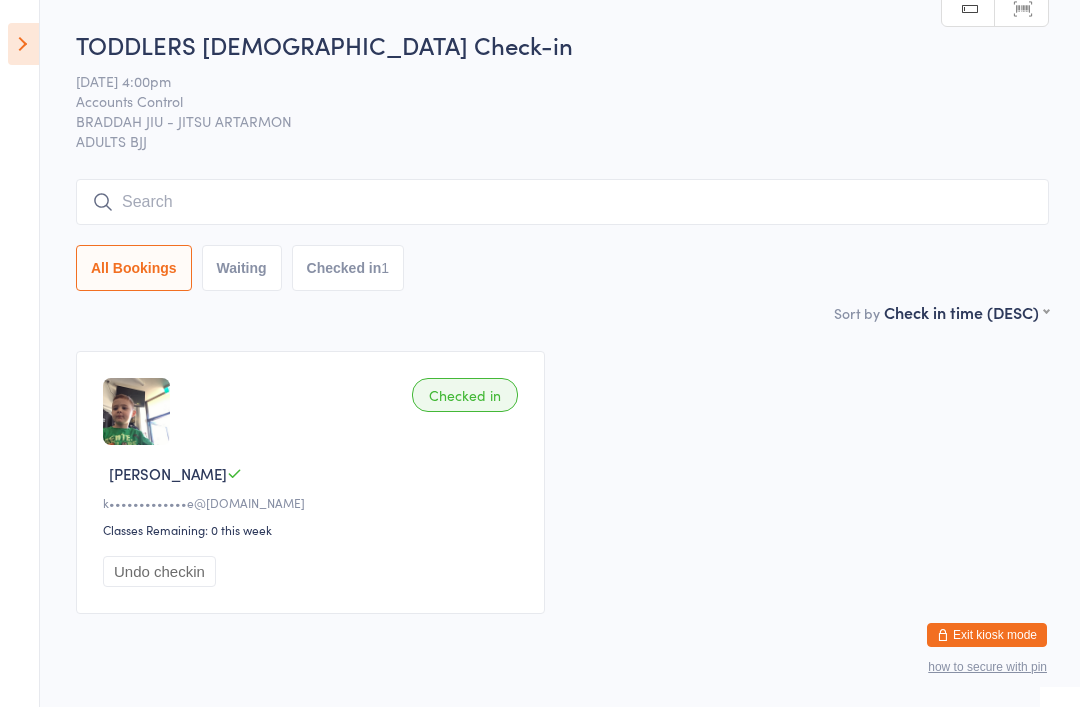 click at bounding box center [562, 202] 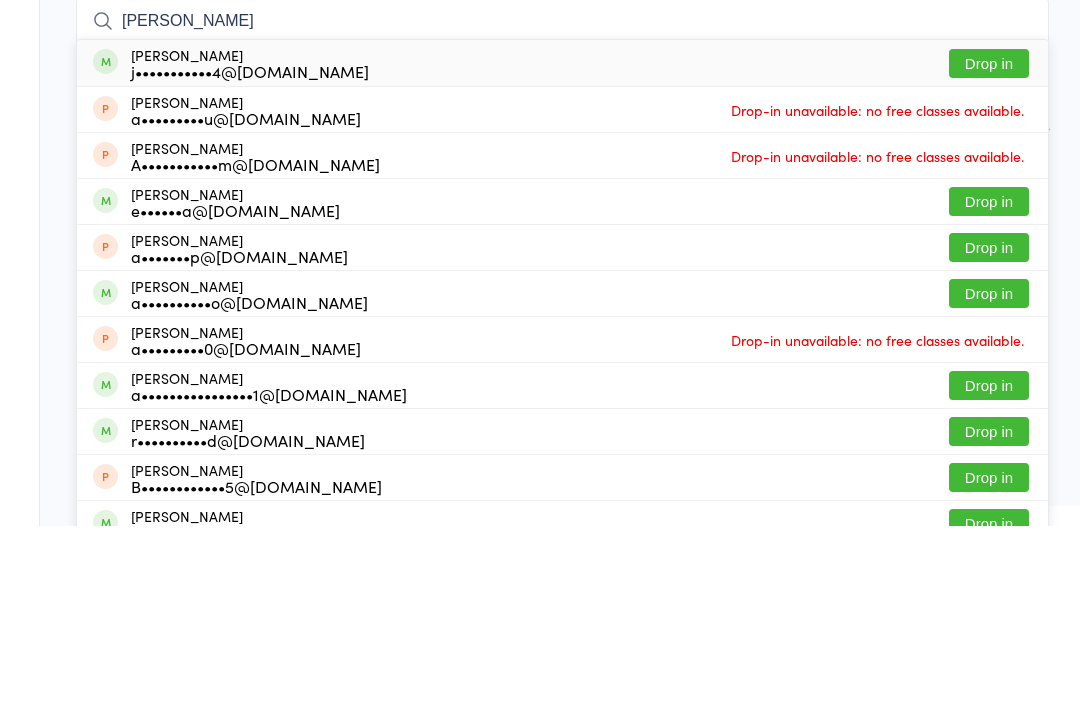 type on "Andrew" 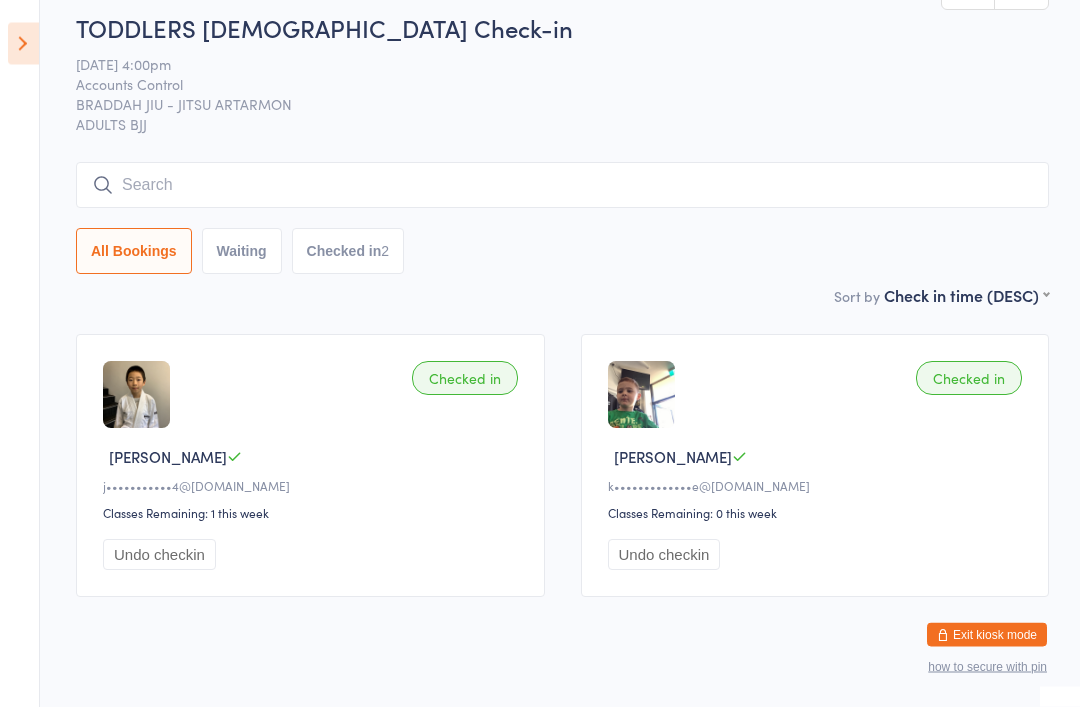 scroll, scrollTop: 0, scrollLeft: 0, axis: both 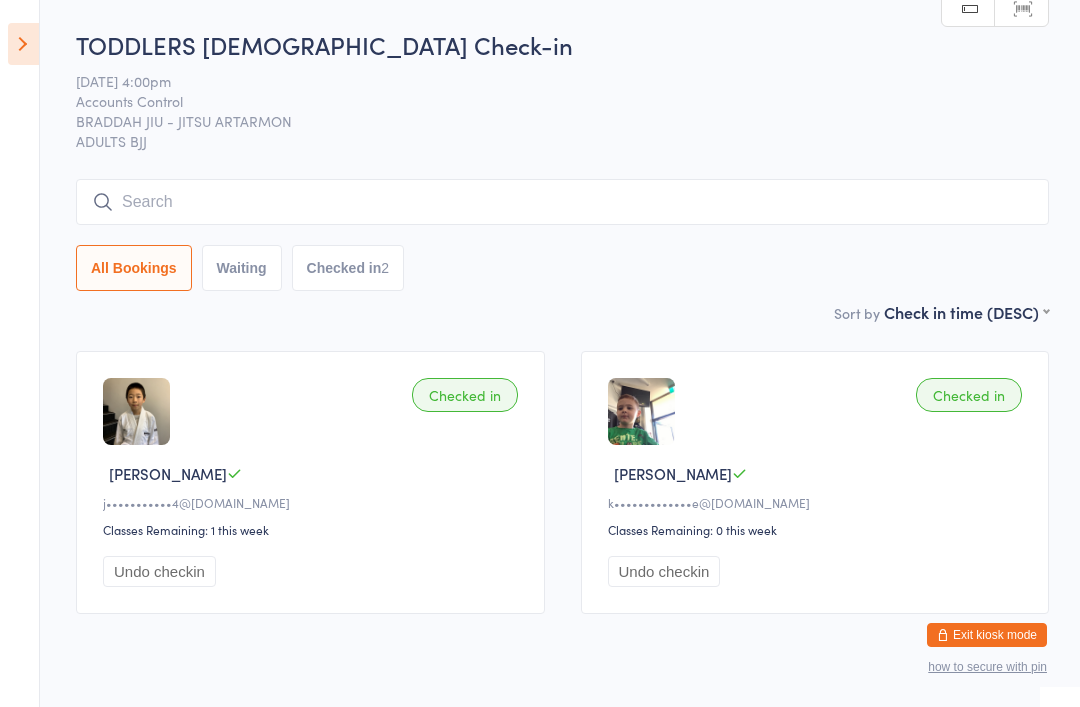 click at bounding box center (562, 202) 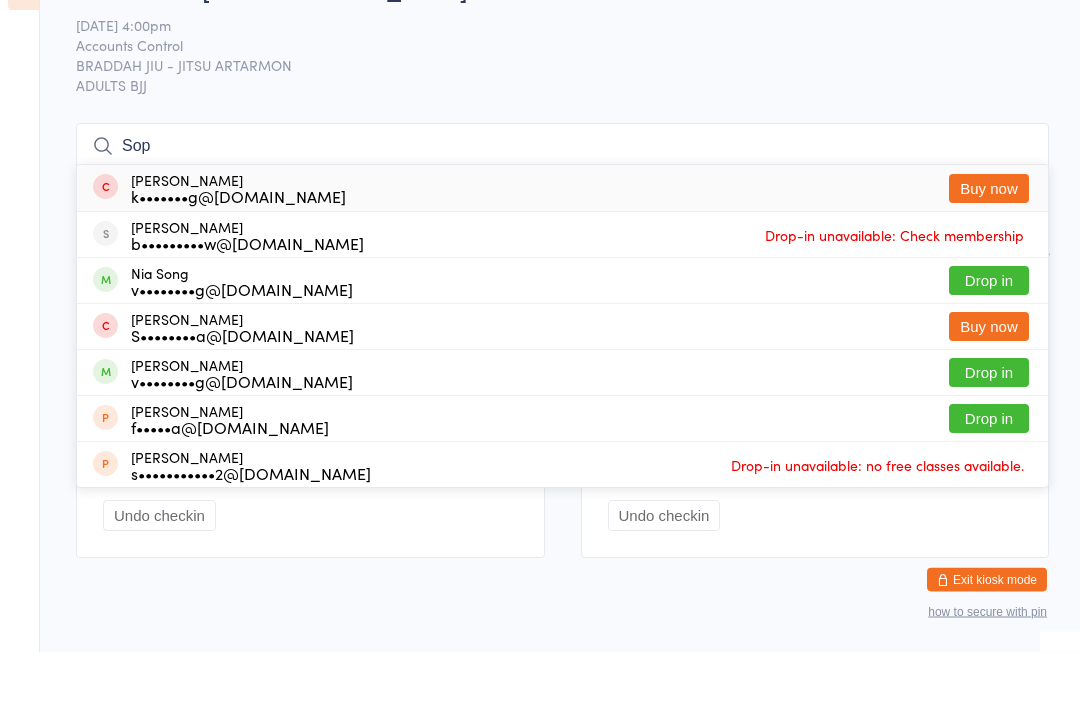 type on "Sop" 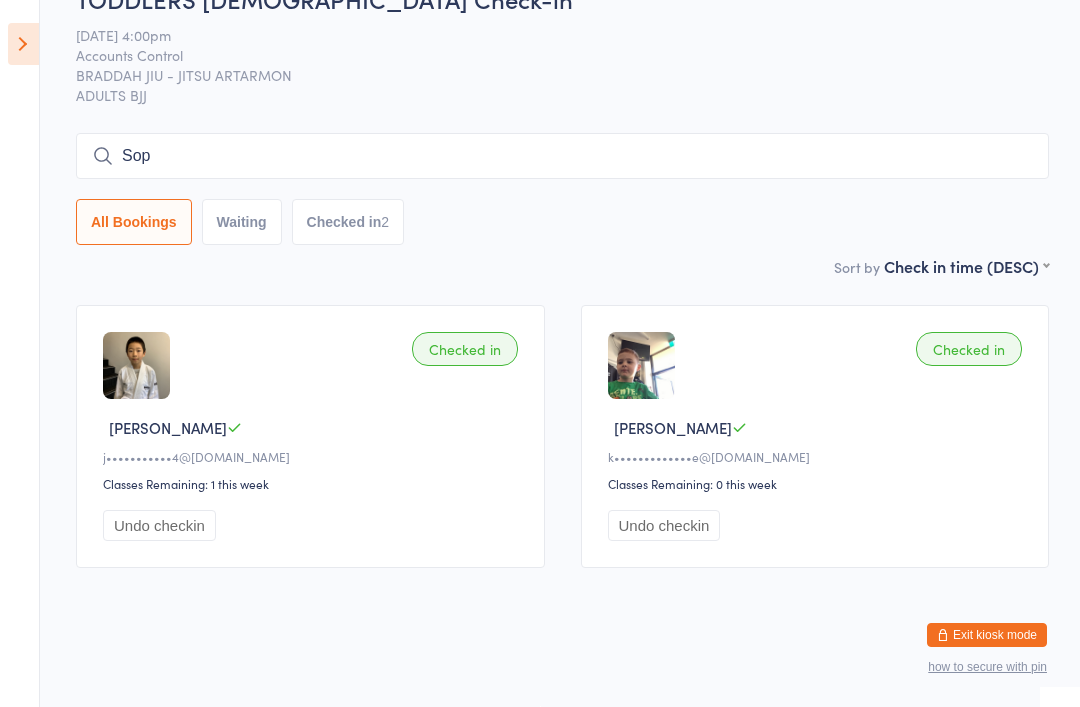 scroll, scrollTop: 0, scrollLeft: 0, axis: both 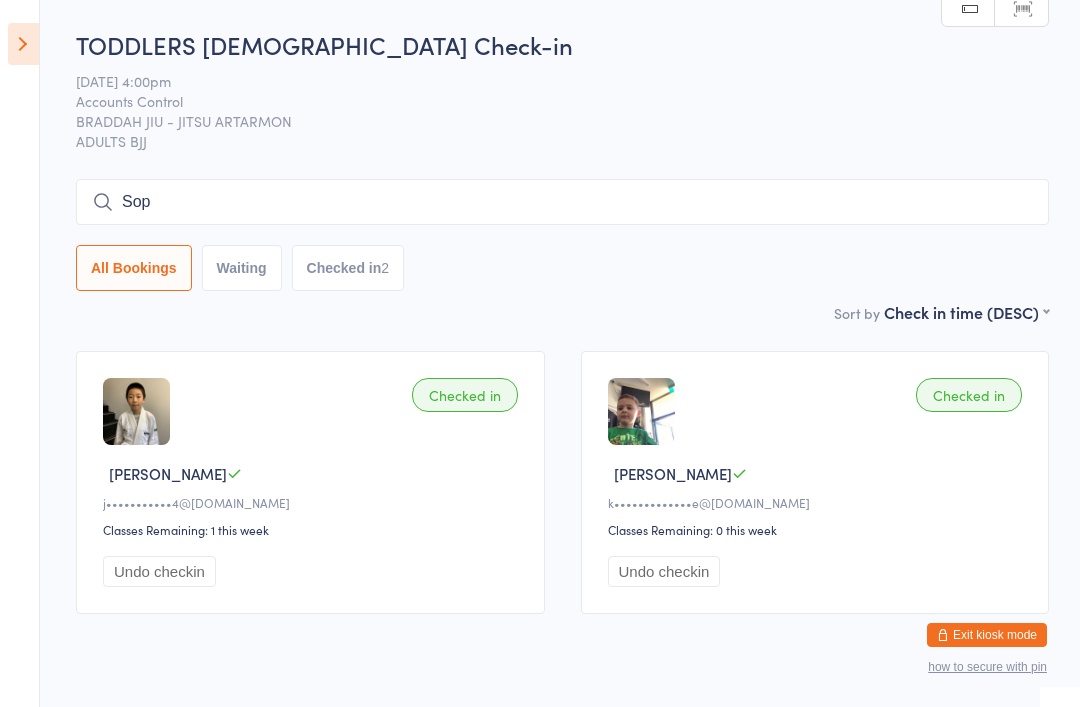 click at bounding box center (23, 44) 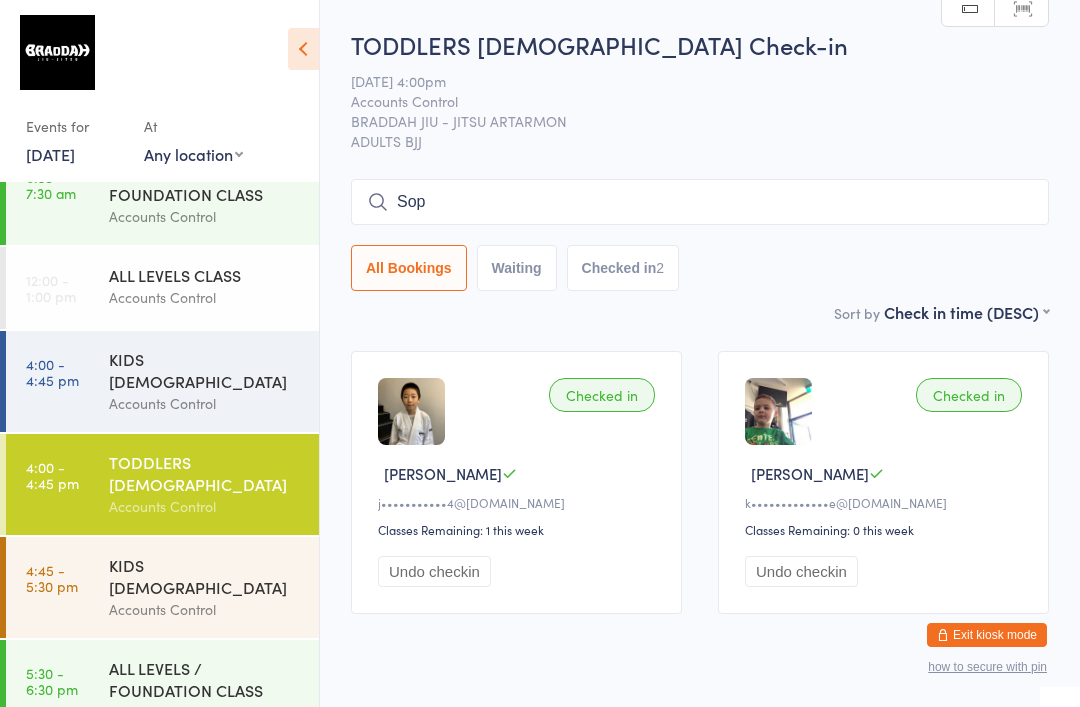 click on "Accounts Control" at bounding box center [205, 403] 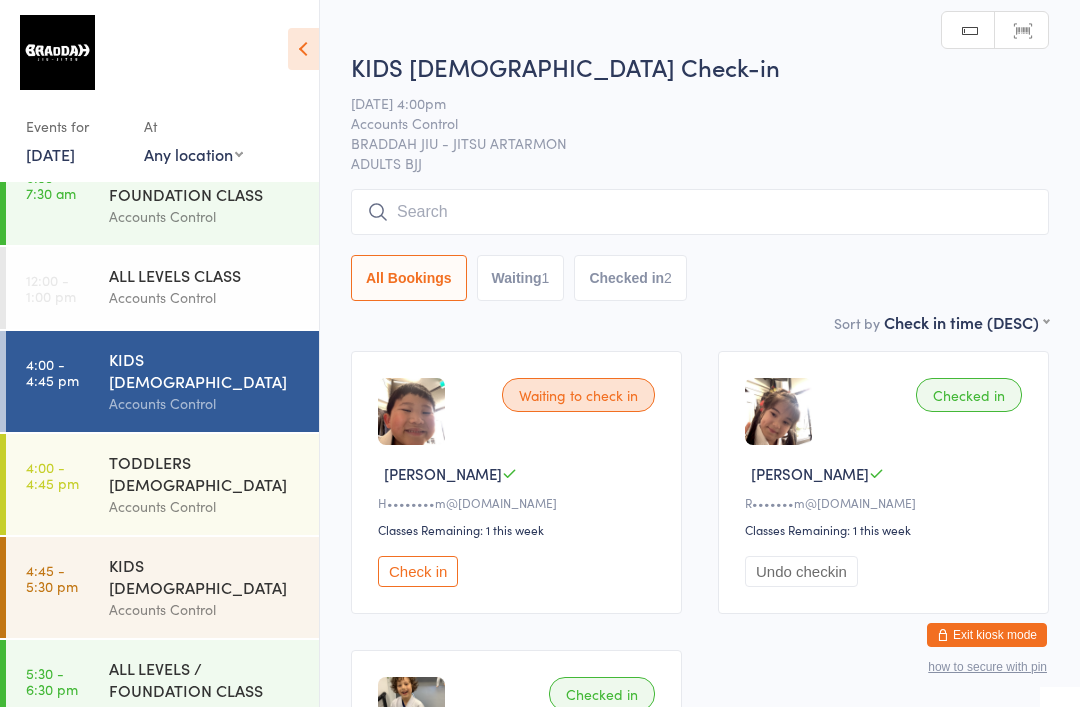 click at bounding box center (700, 212) 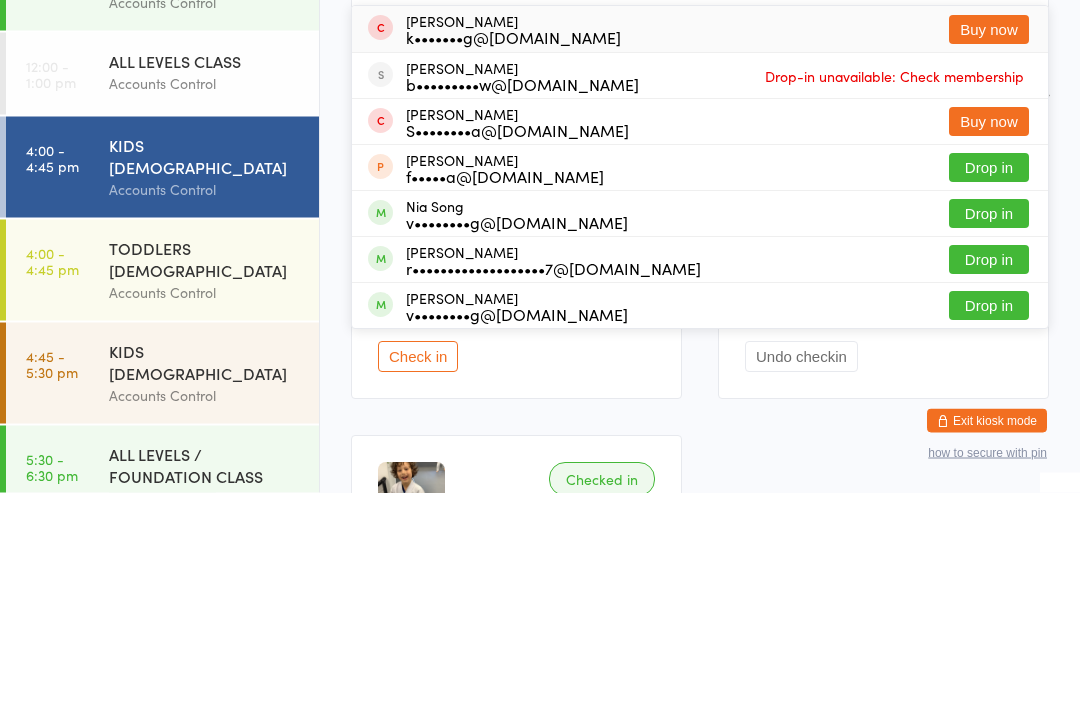 type on "Soph" 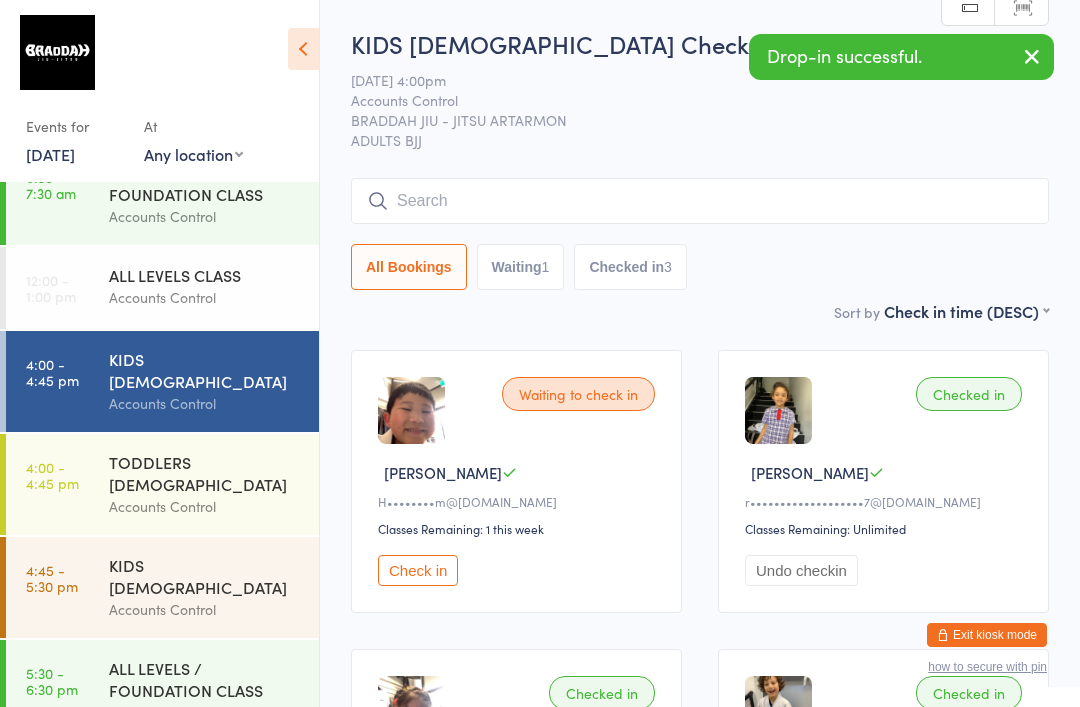 scroll, scrollTop: 0, scrollLeft: 0, axis: both 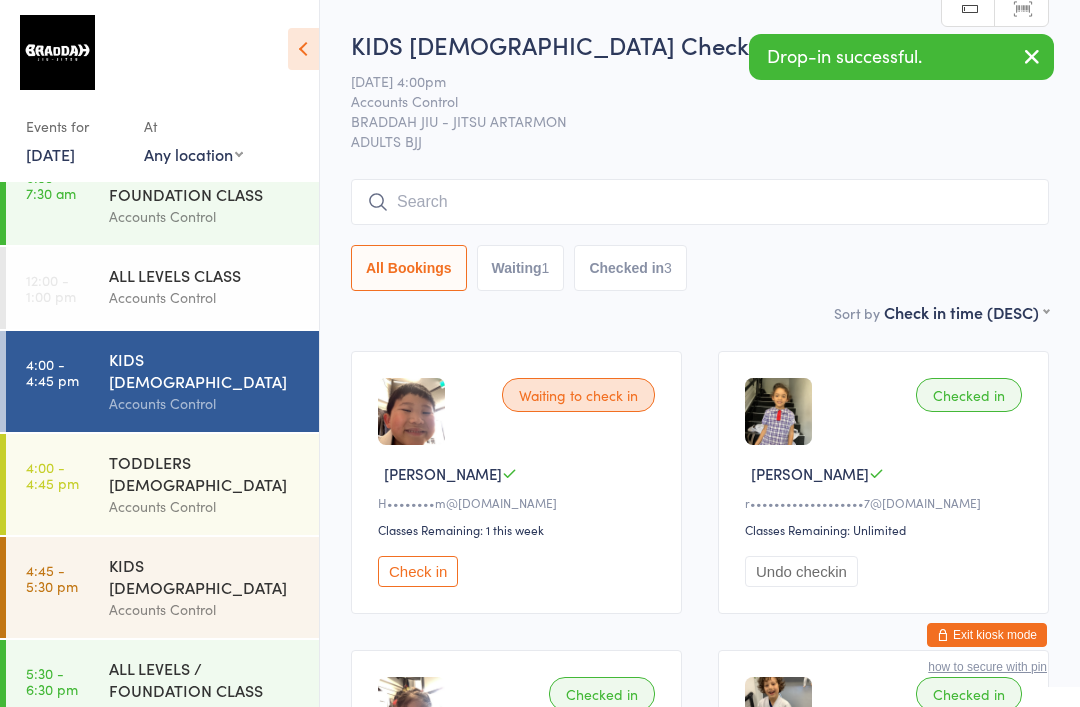 click at bounding box center [700, 202] 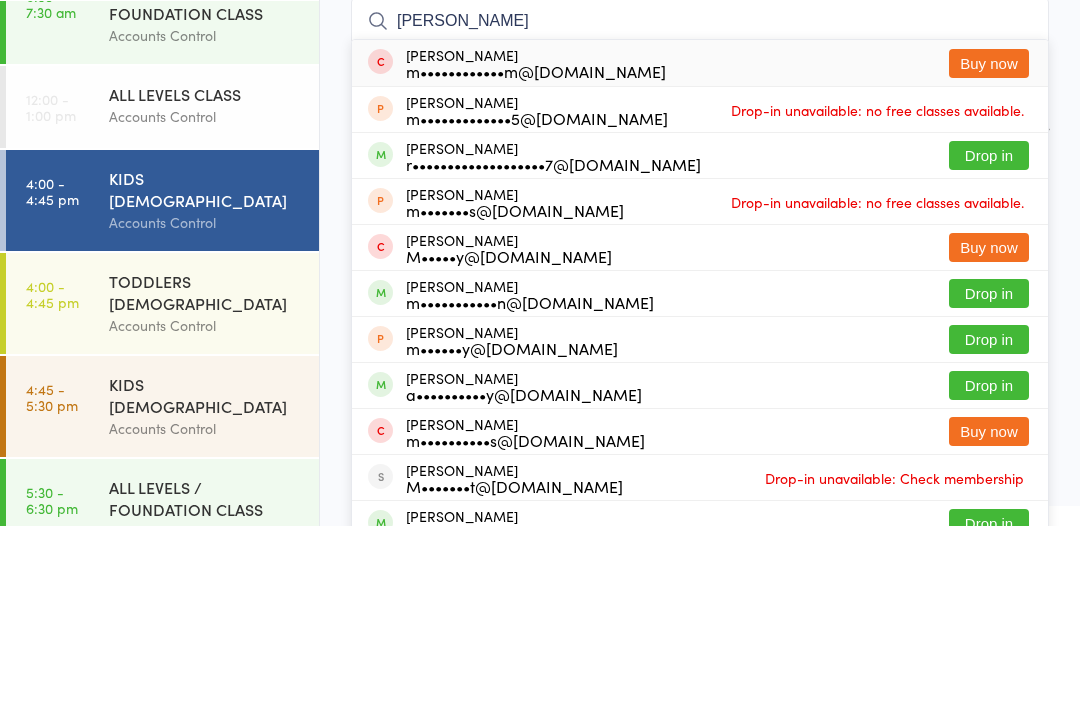 type on "Maria" 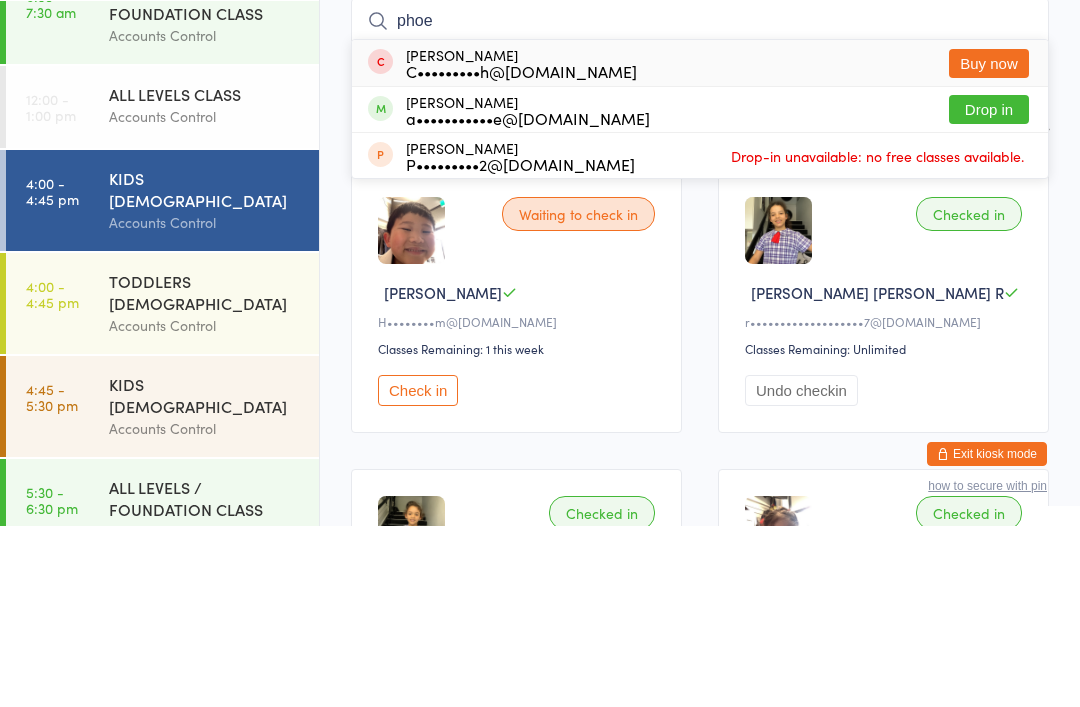 type on "phoe" 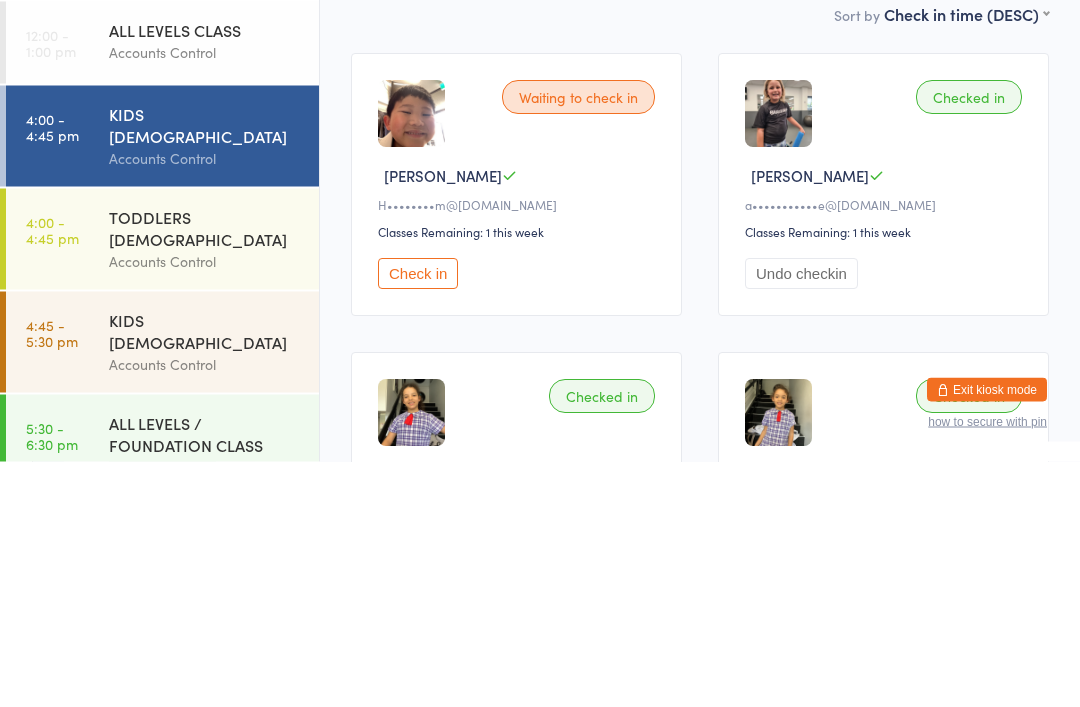 scroll, scrollTop: 0, scrollLeft: 0, axis: both 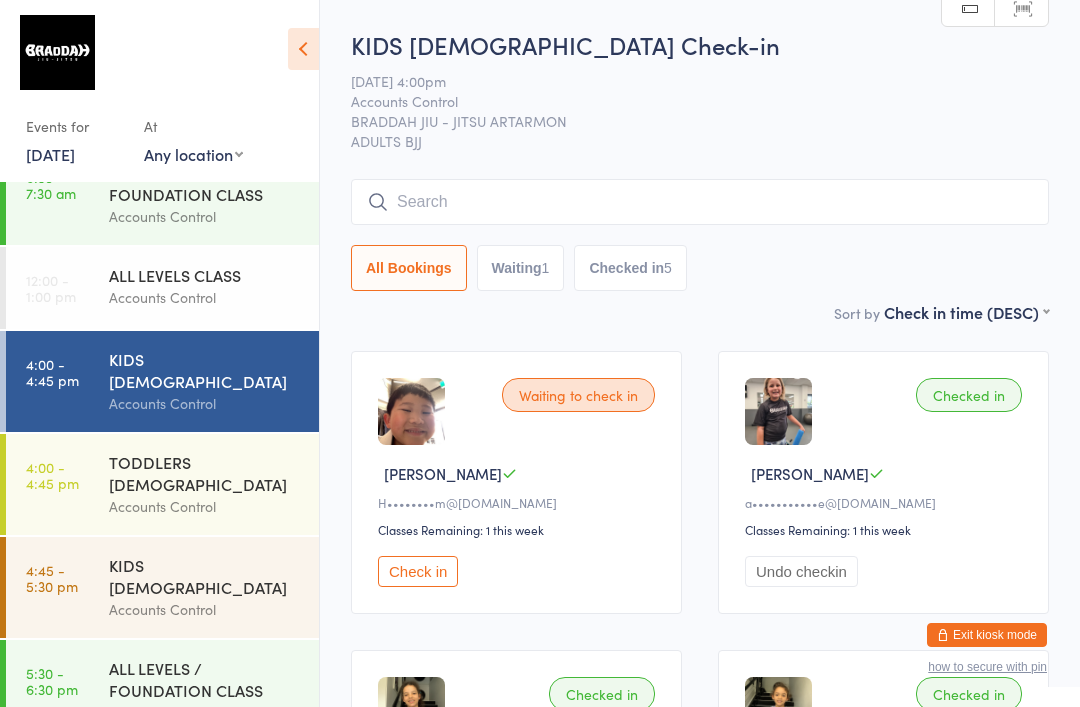 click at bounding box center (700, 202) 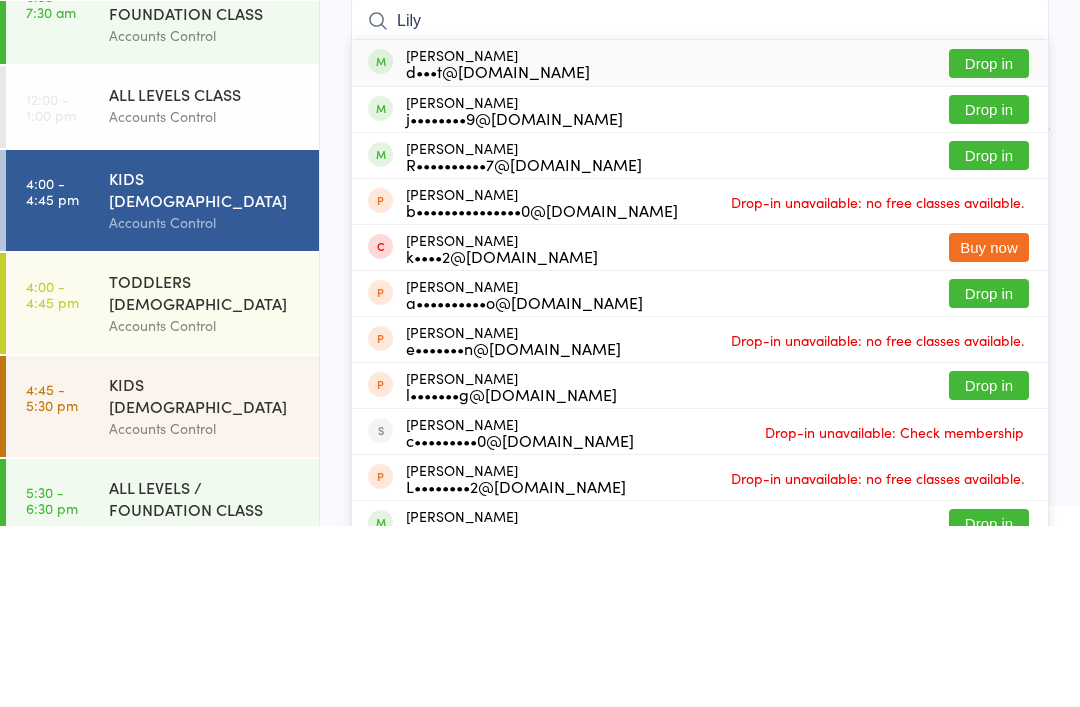 type on "Lily" 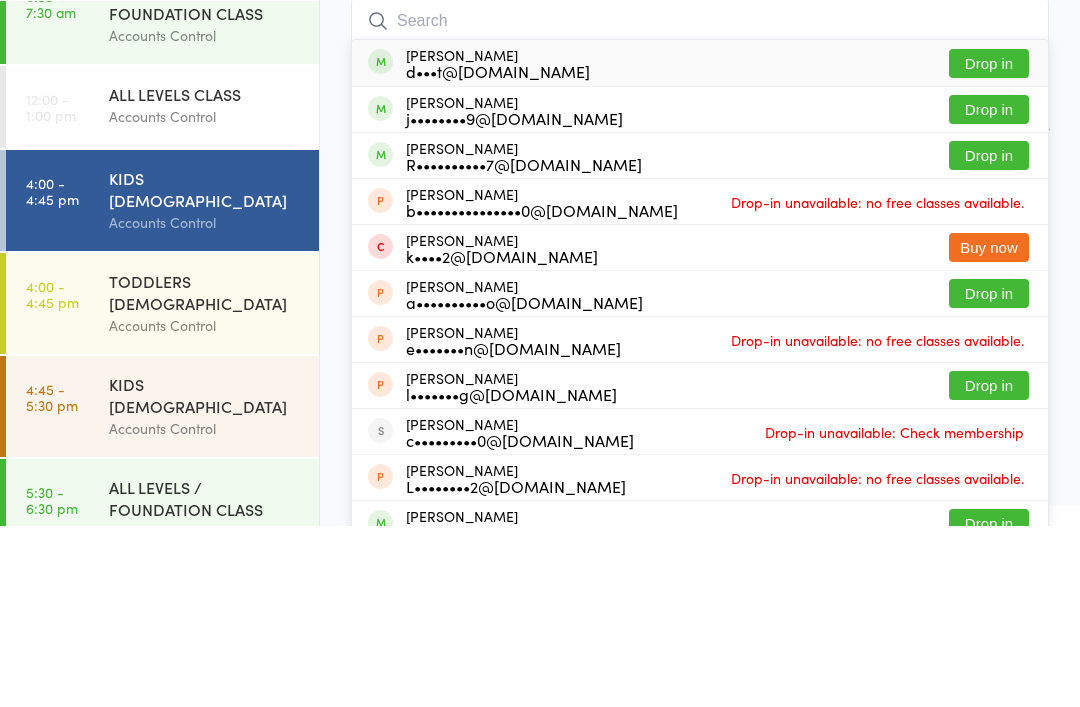 scroll, scrollTop: 181, scrollLeft: 0, axis: vertical 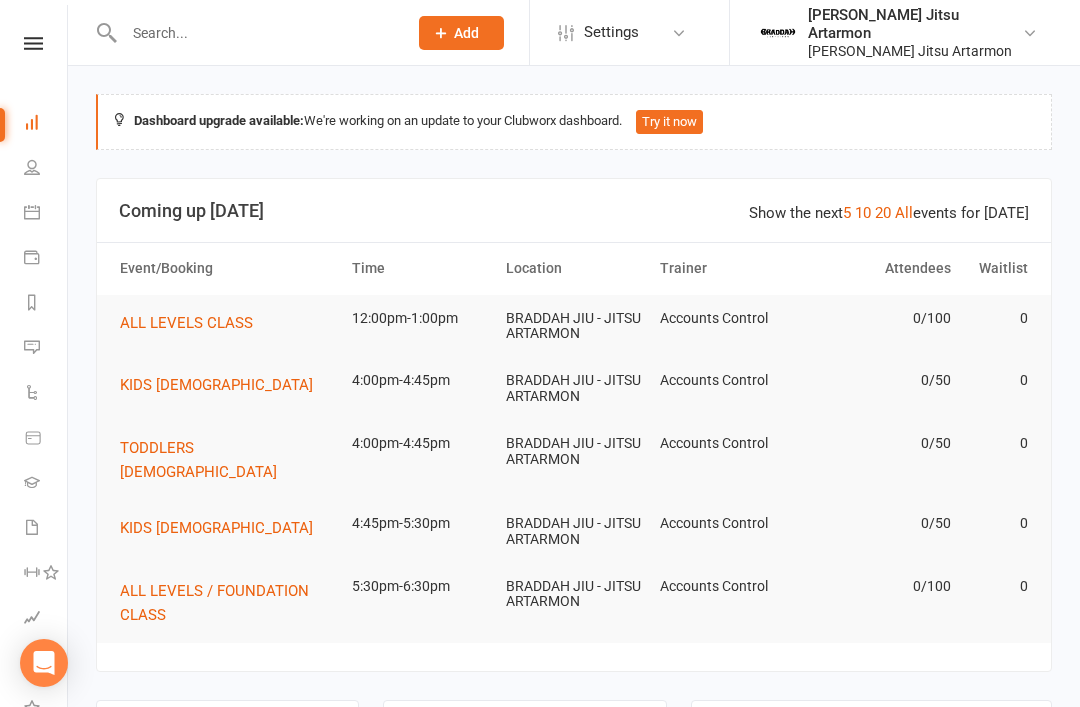 click on "KIDS [DEMOGRAPHIC_DATA]" at bounding box center (216, 385) 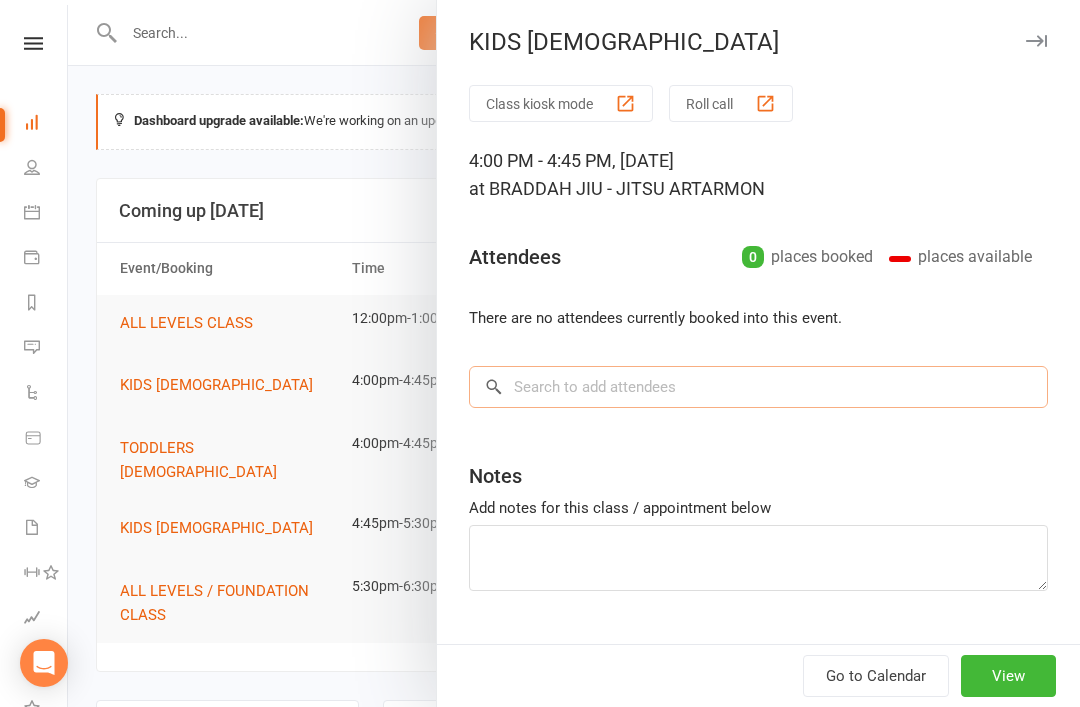 click at bounding box center [758, 387] 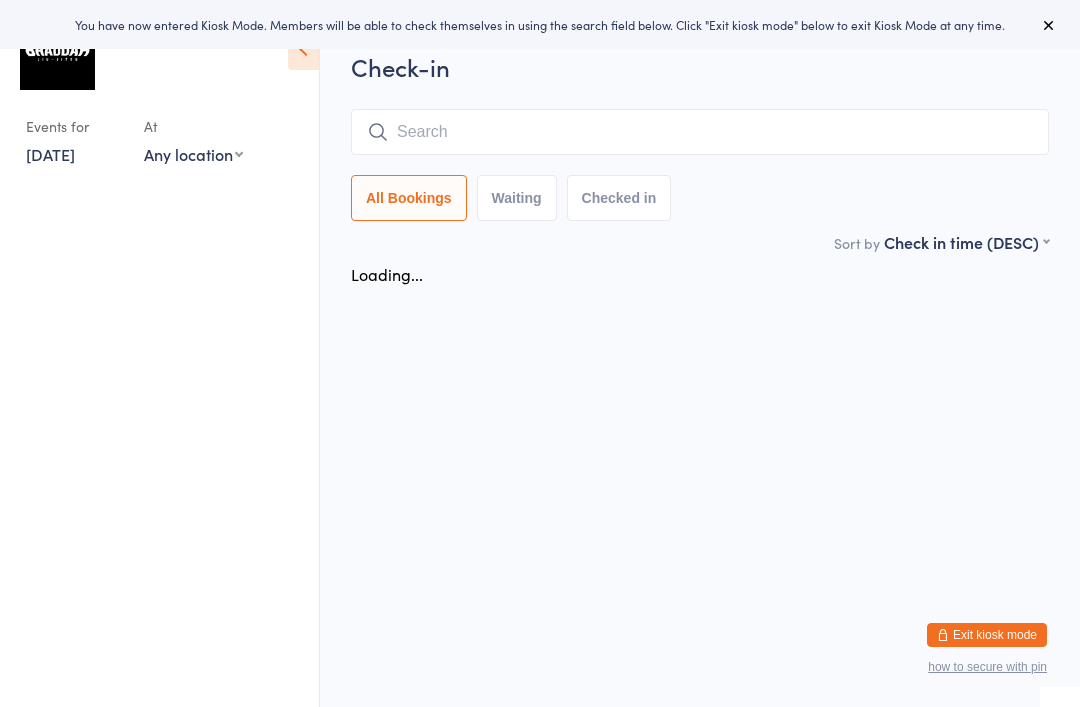 scroll, scrollTop: 0, scrollLeft: 0, axis: both 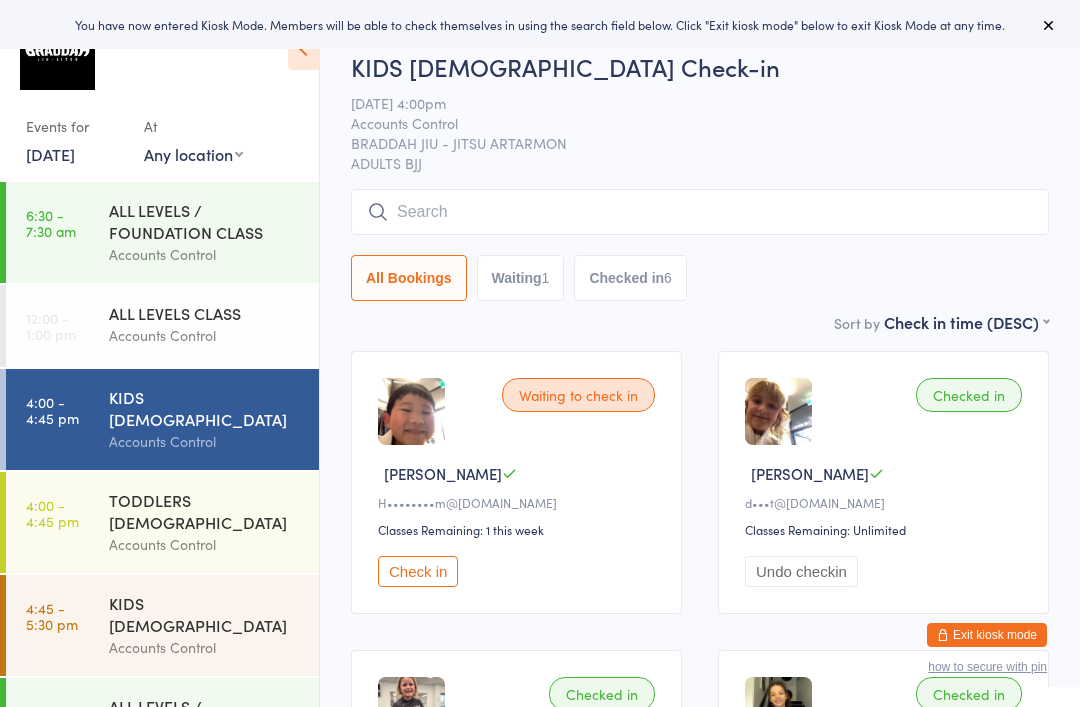 click at bounding box center (700, 212) 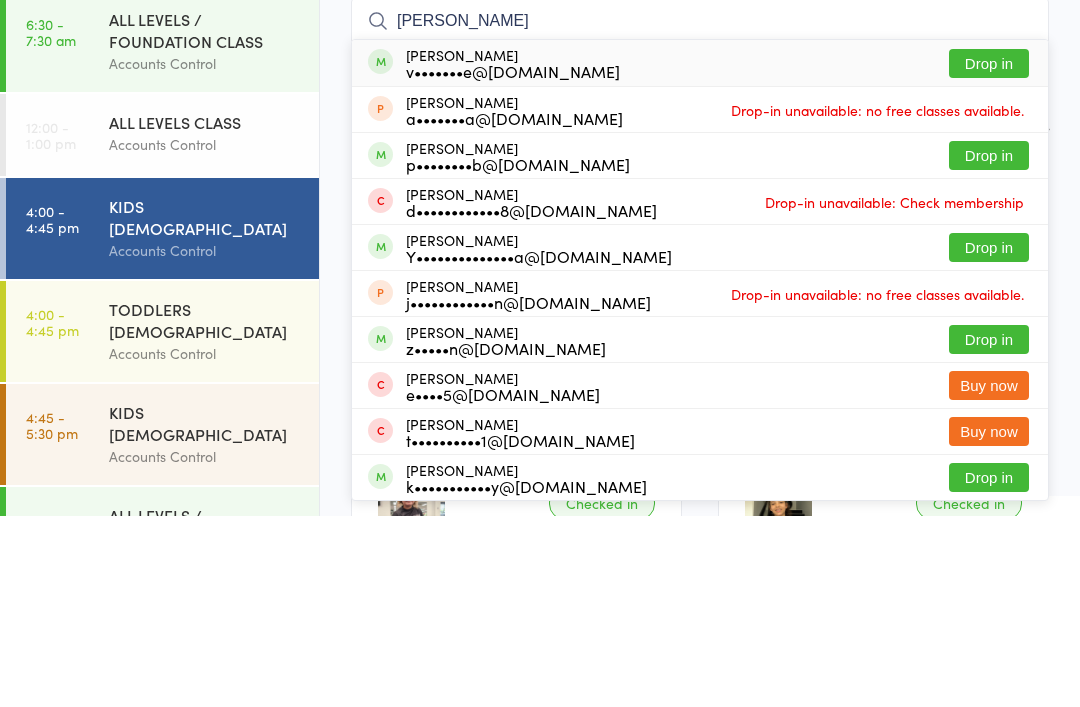 type on "[PERSON_NAME]" 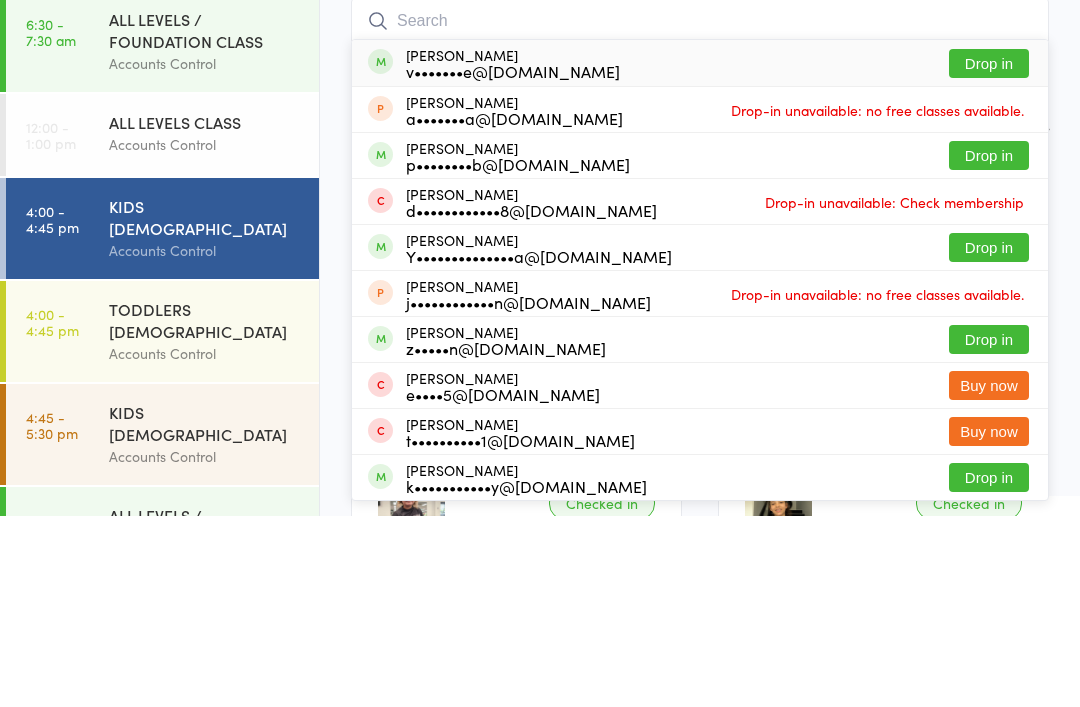 scroll, scrollTop: 191, scrollLeft: 0, axis: vertical 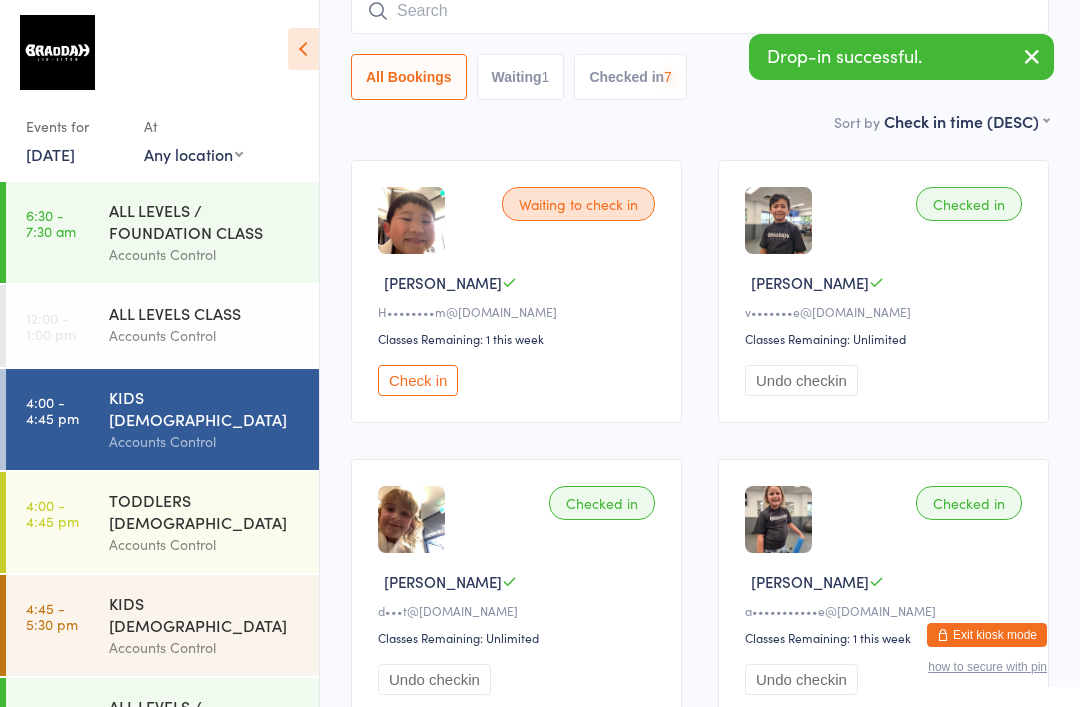 click on "4:00 - 4:45 pm" at bounding box center [52, 513] 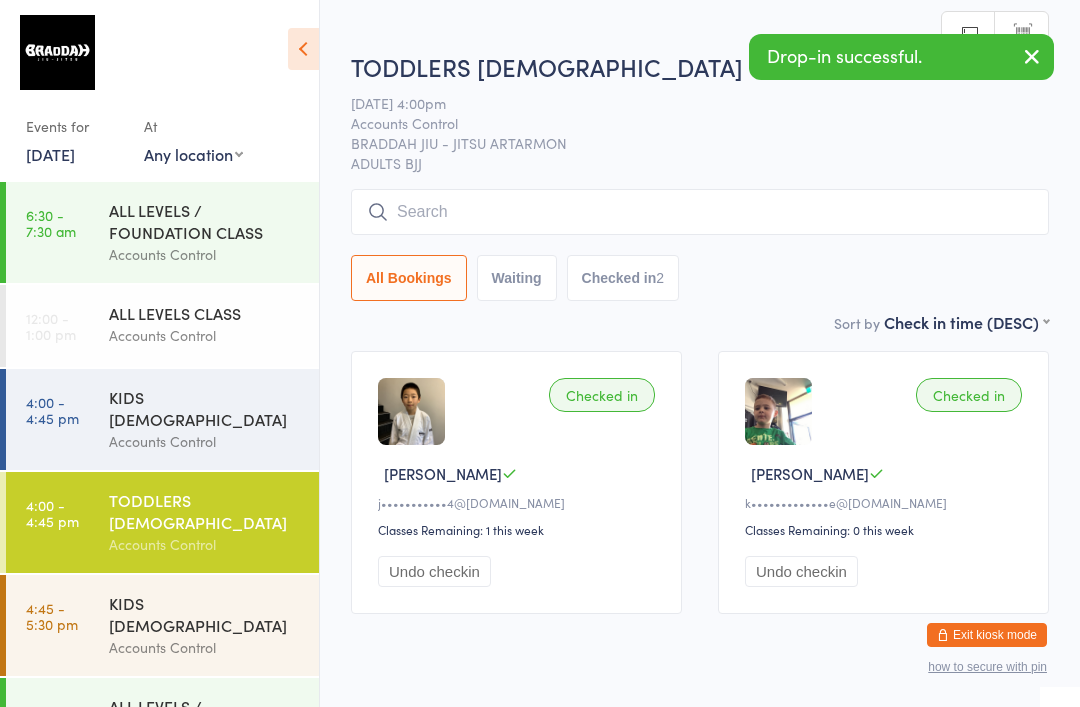 click on "All Bookings Waiting  Checked in  2" at bounding box center [700, 245] 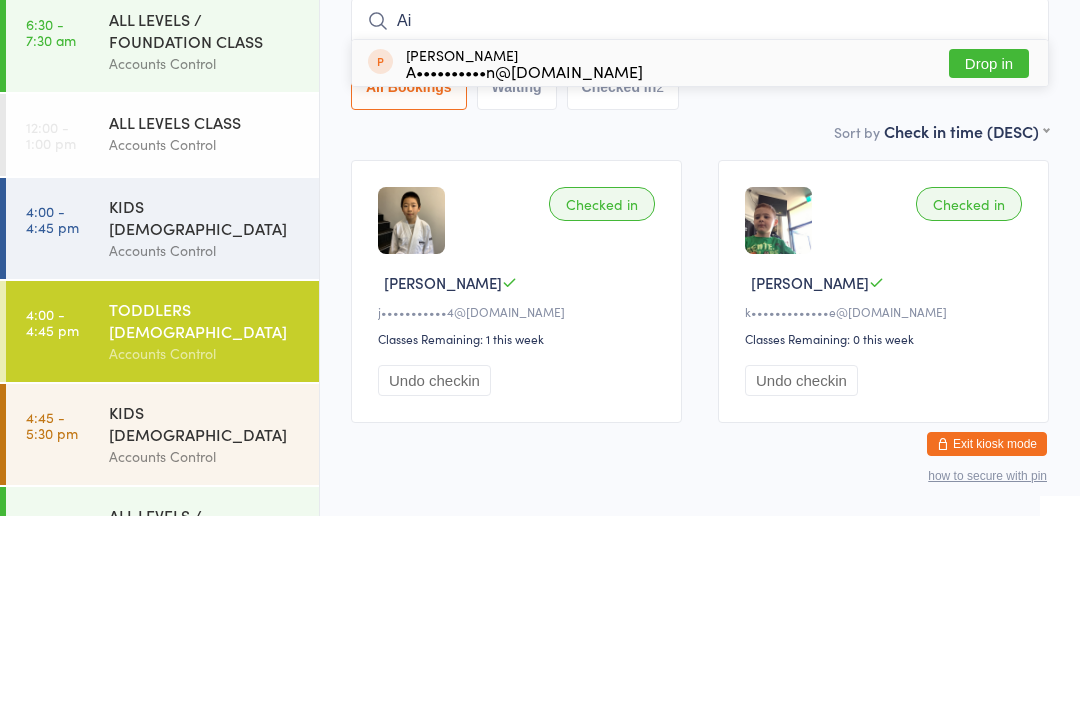 type on "A" 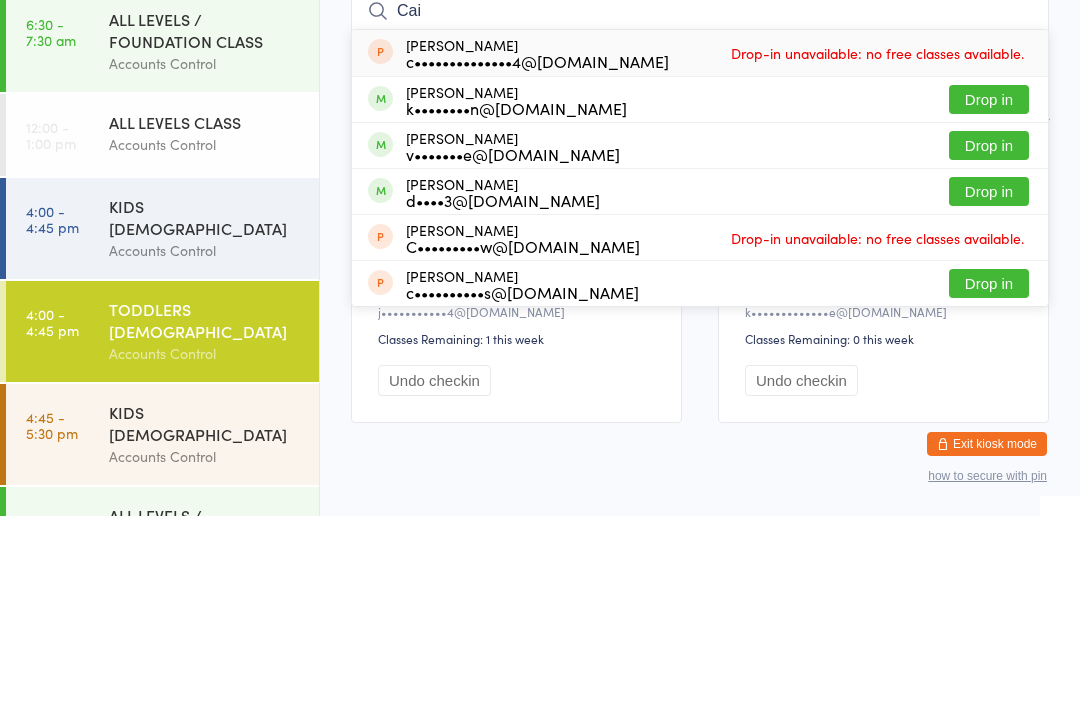 type on "Cai" 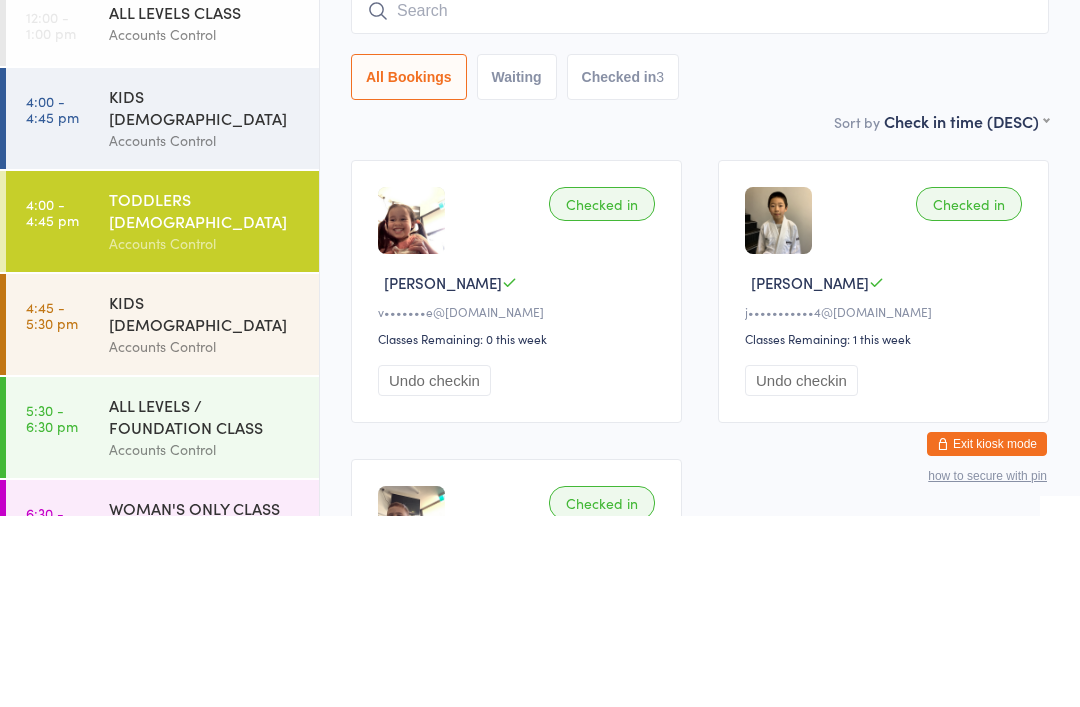 scroll, scrollTop: 109, scrollLeft: 0, axis: vertical 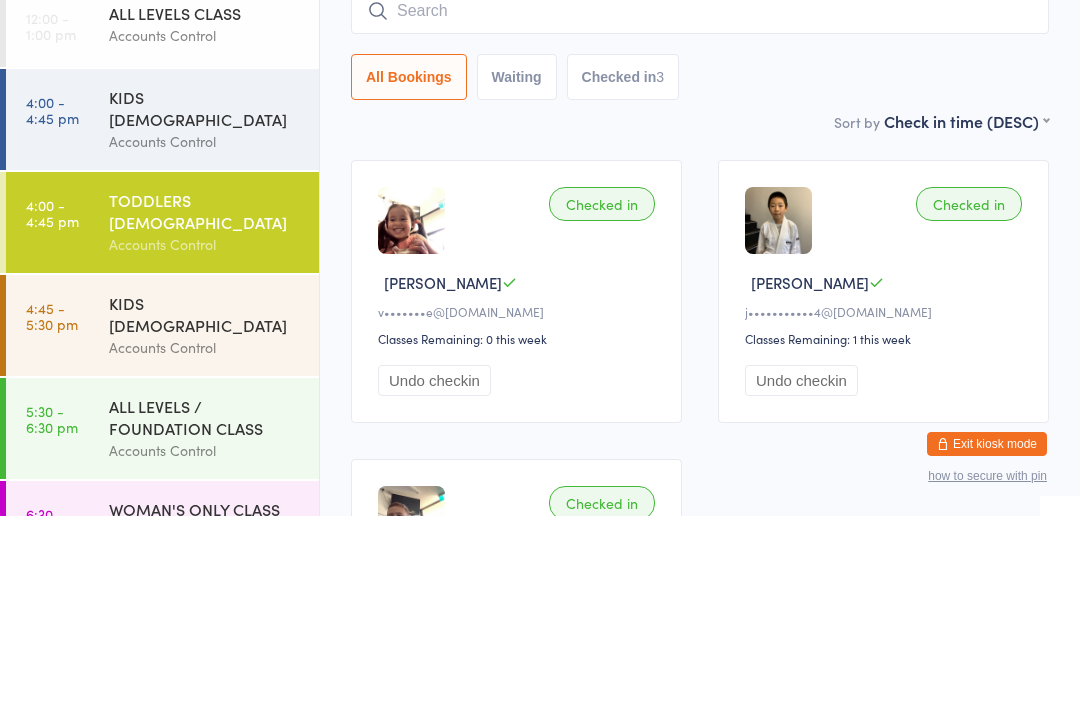 click at bounding box center (700, 202) 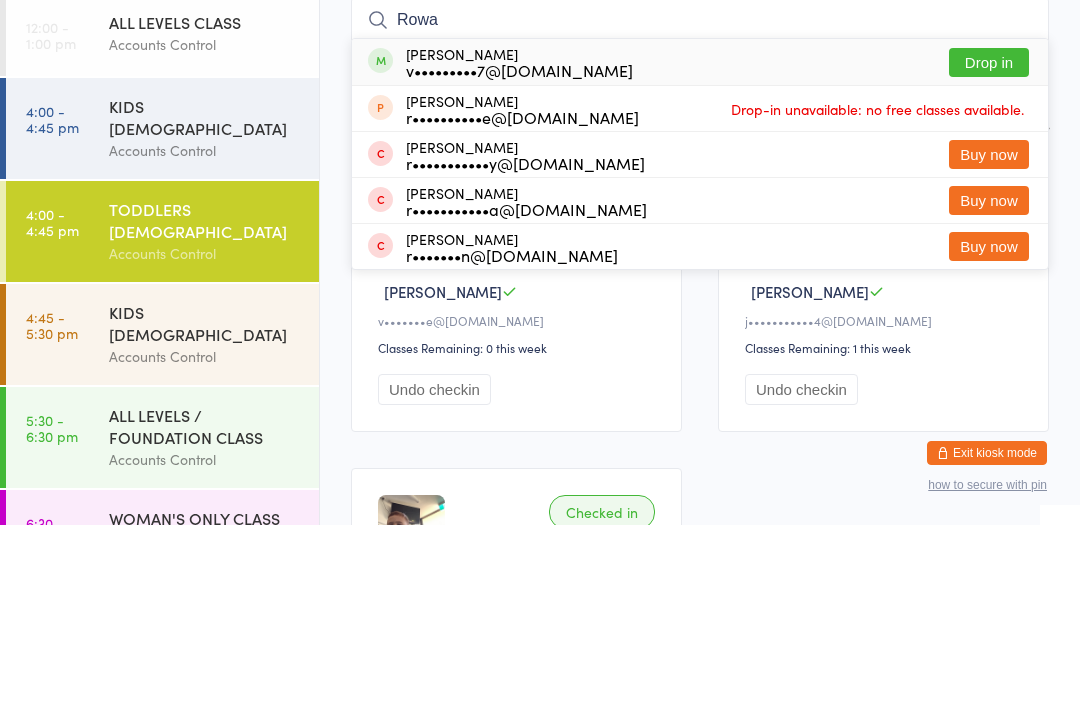 type on "Rowa" 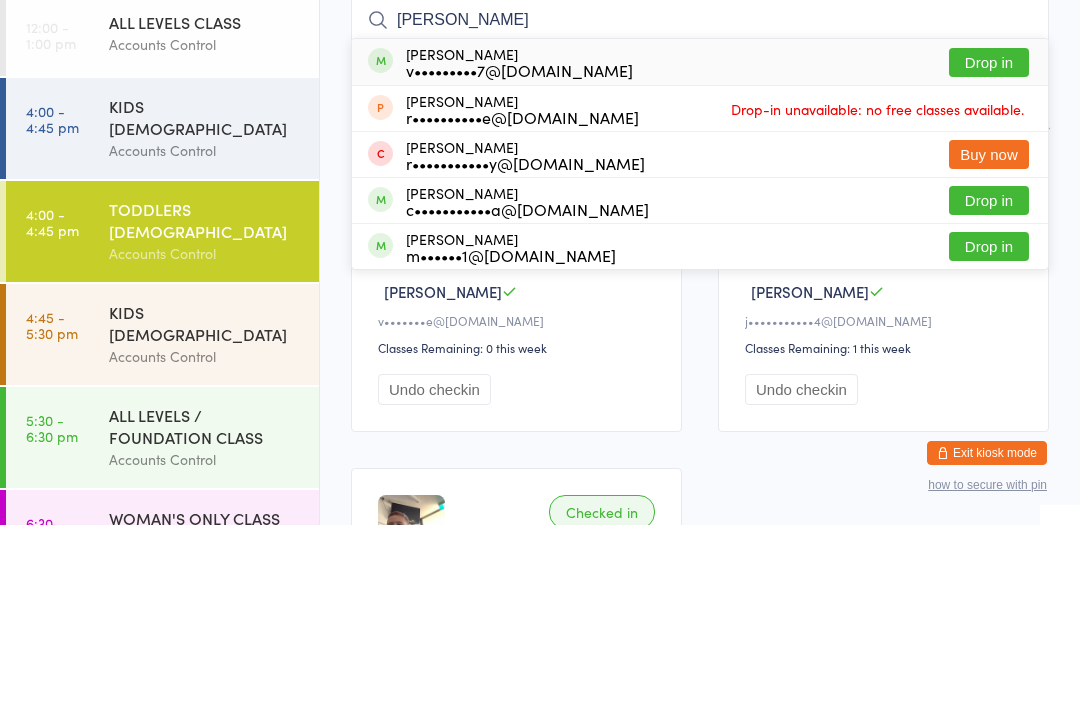 type on "[PERSON_NAME]" 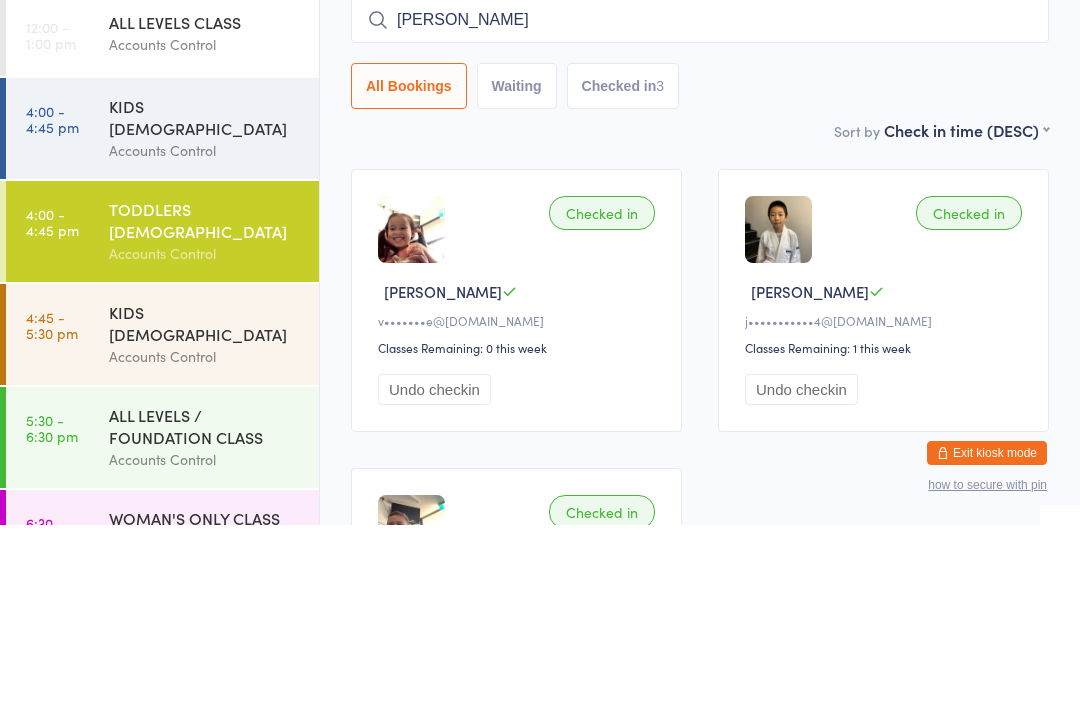 type 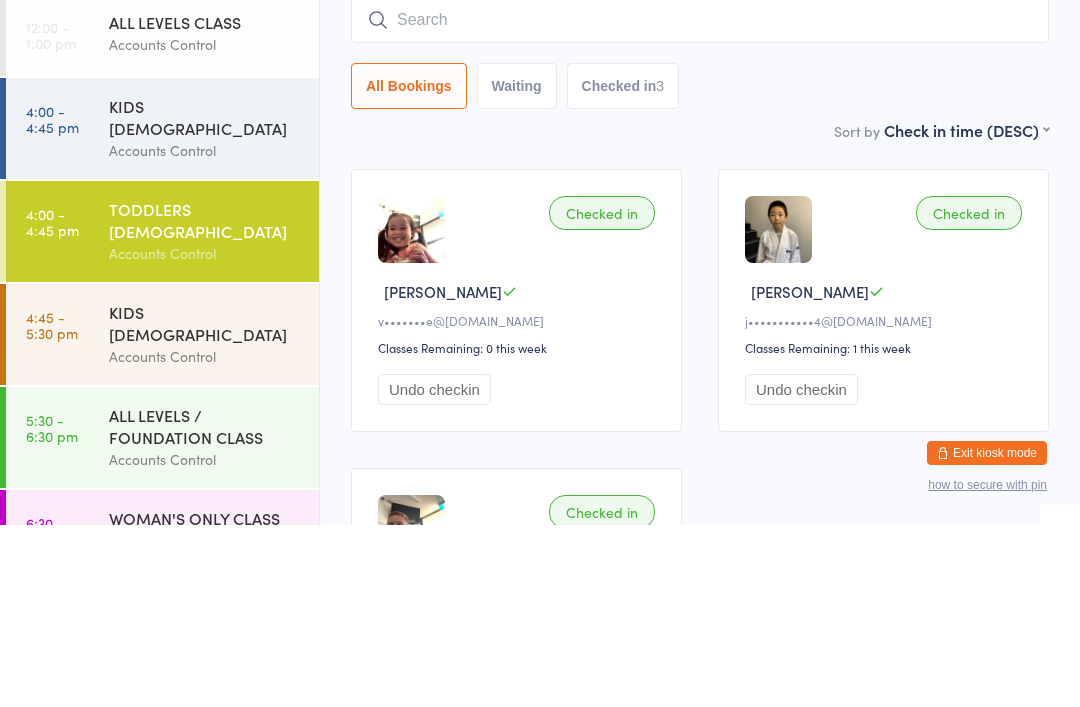 scroll, scrollTop: 182, scrollLeft: 0, axis: vertical 